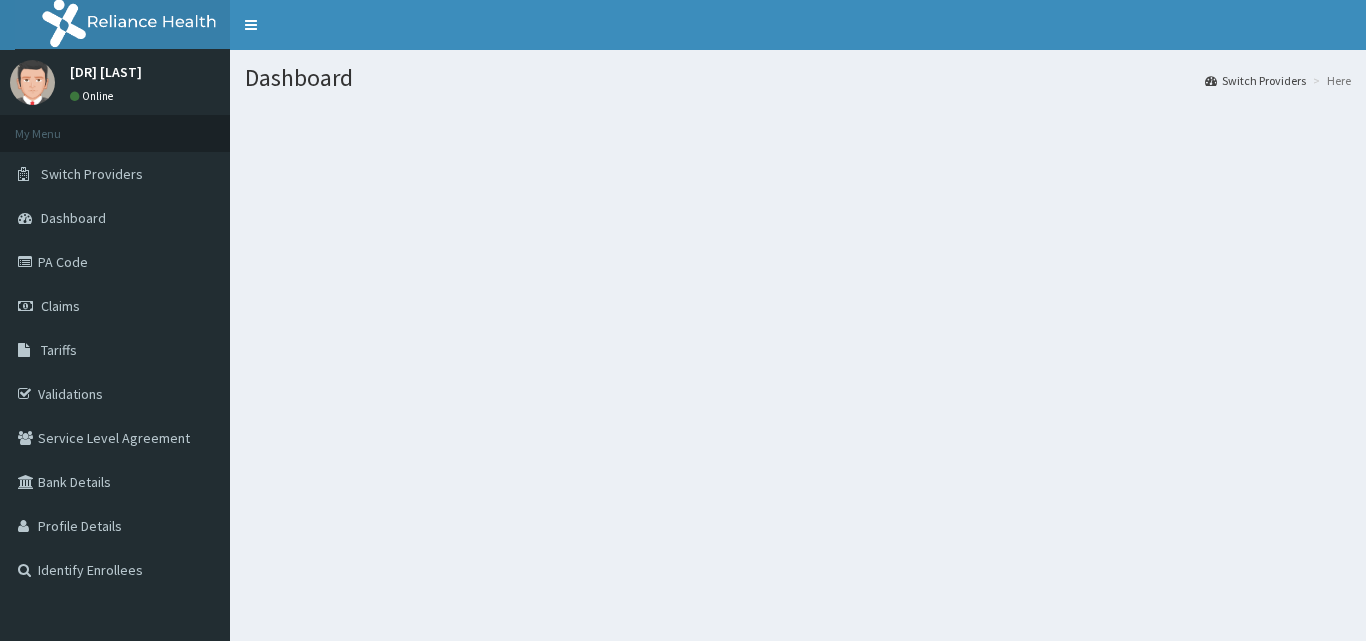 scroll, scrollTop: 0, scrollLeft: 0, axis: both 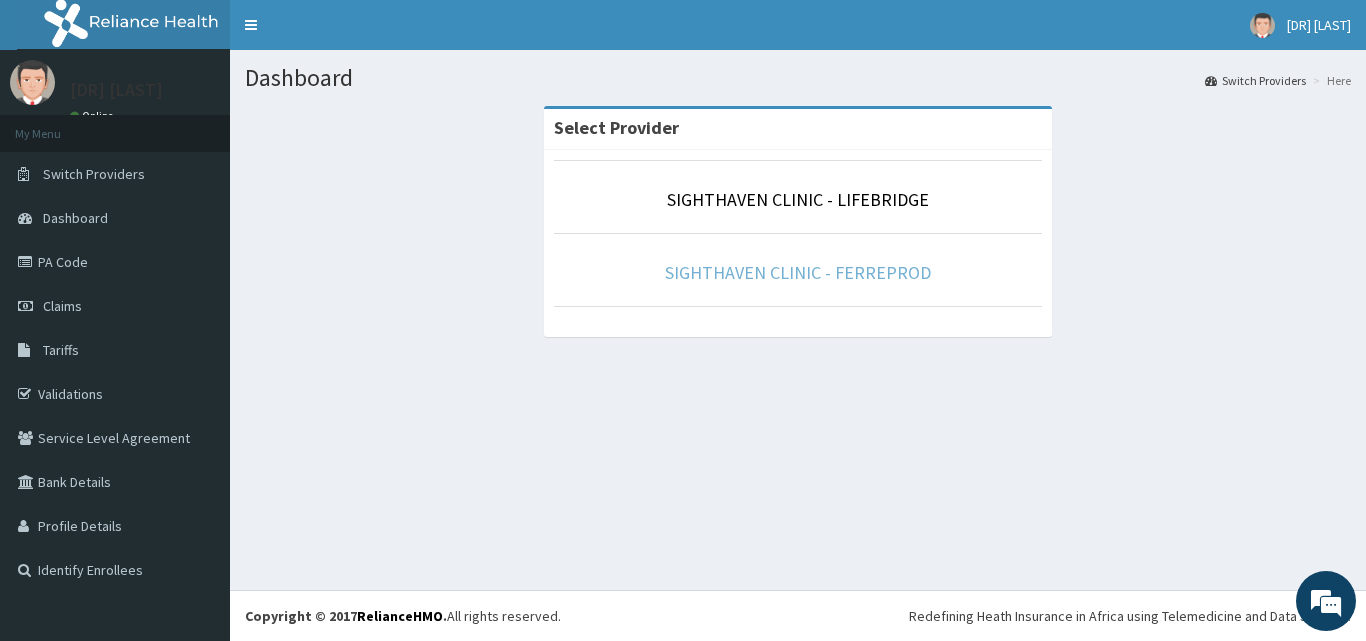 click on "SIGHTHAVEN CLINIC - FERREPROD" at bounding box center (798, 272) 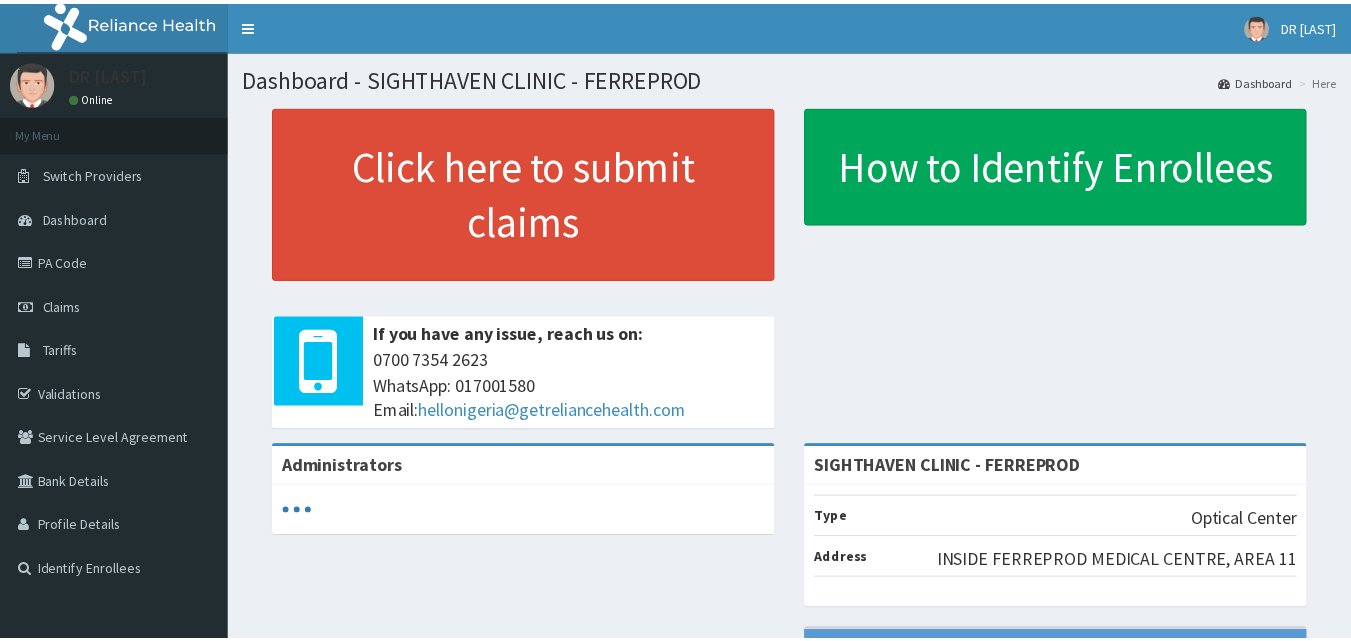 scroll, scrollTop: 0, scrollLeft: 0, axis: both 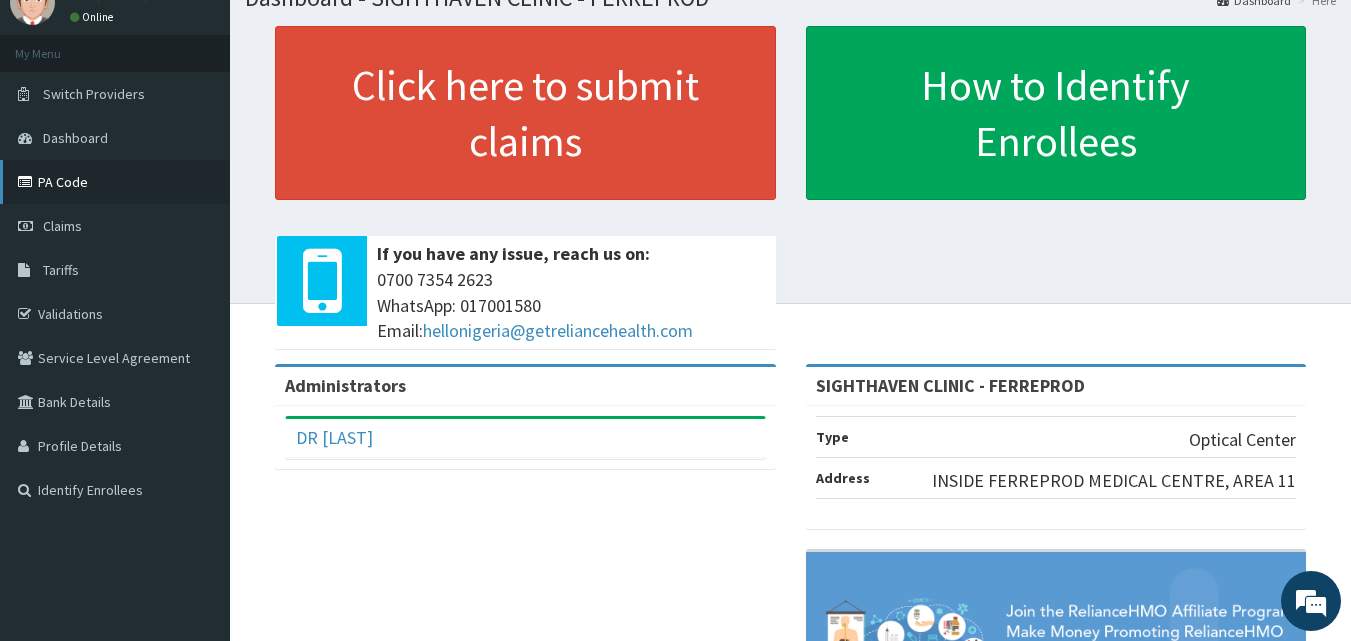 click on "Tariffs" at bounding box center [115, 270] 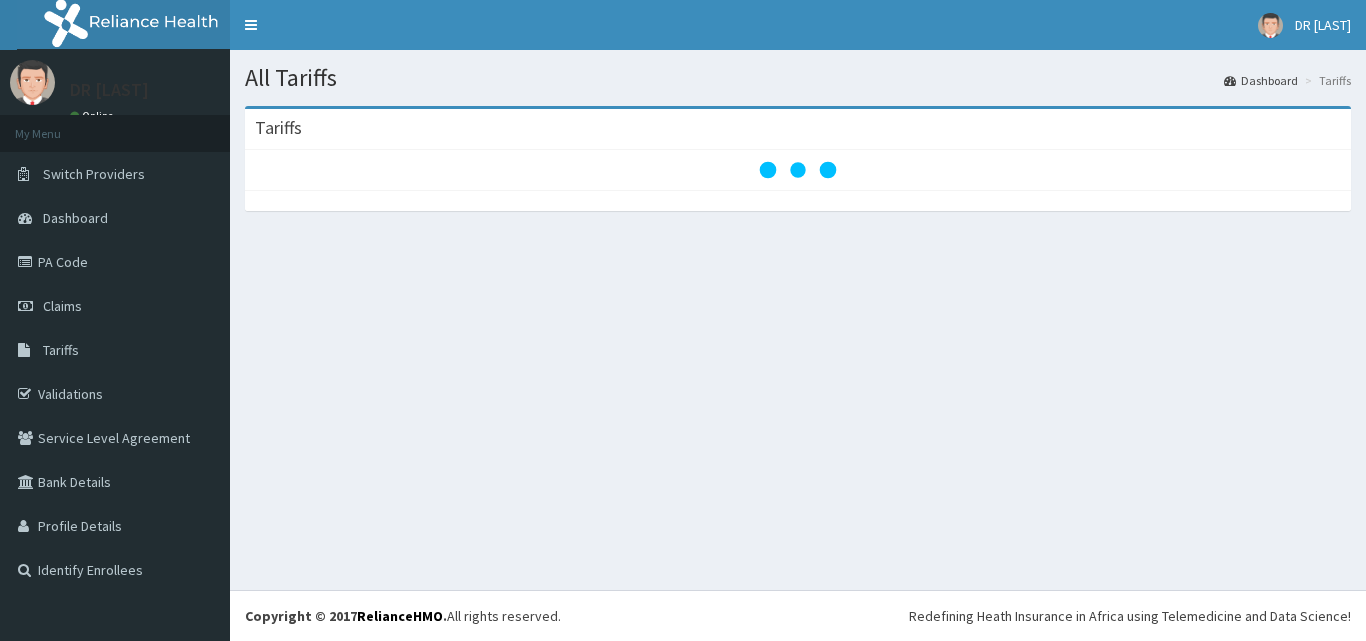 scroll, scrollTop: 0, scrollLeft: 0, axis: both 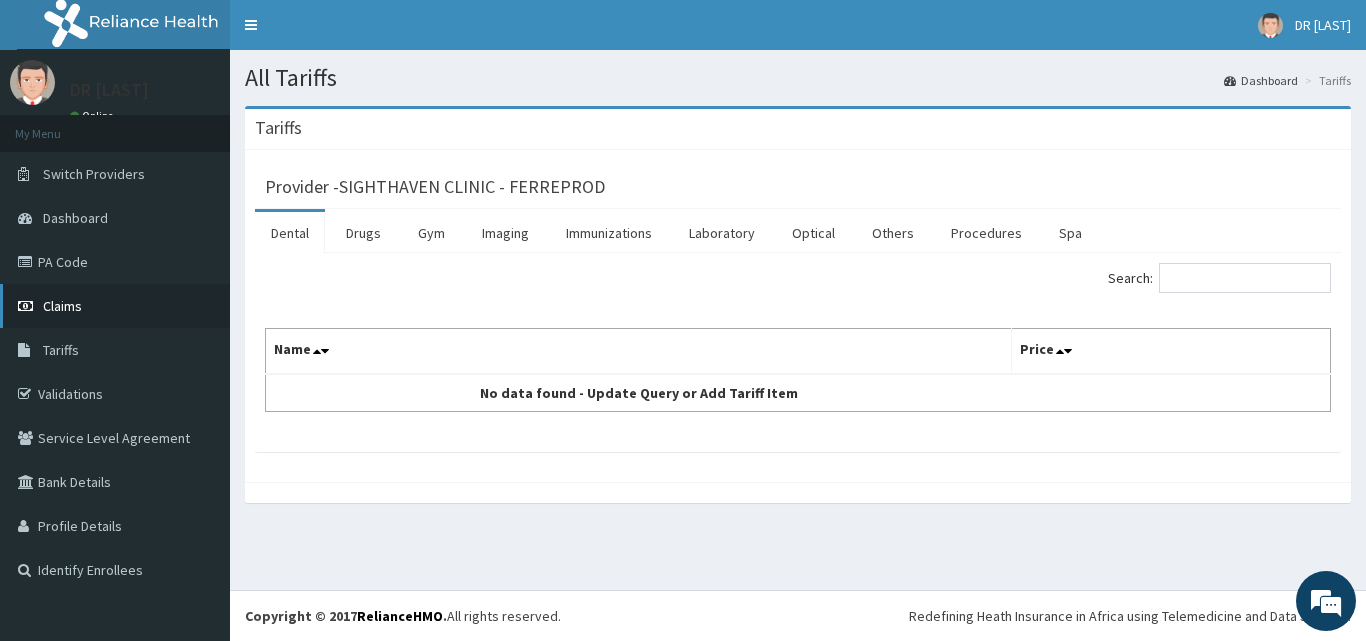click on "Claims" at bounding box center (115, 306) 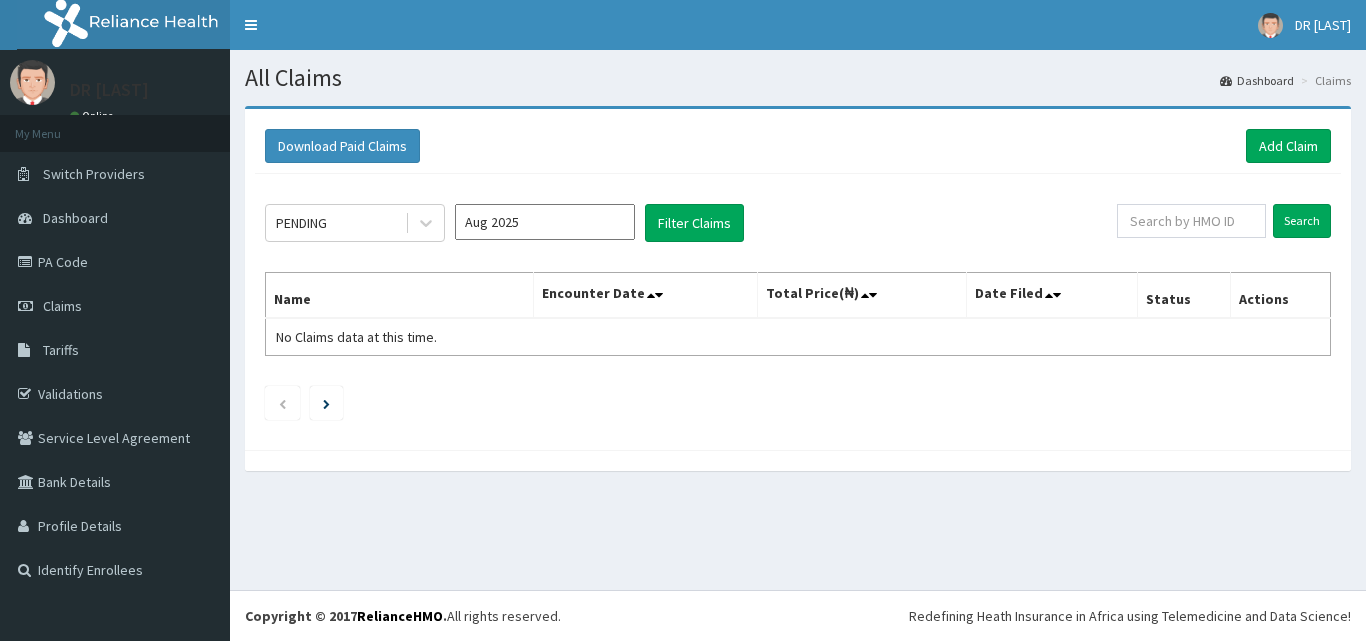scroll, scrollTop: 0, scrollLeft: 0, axis: both 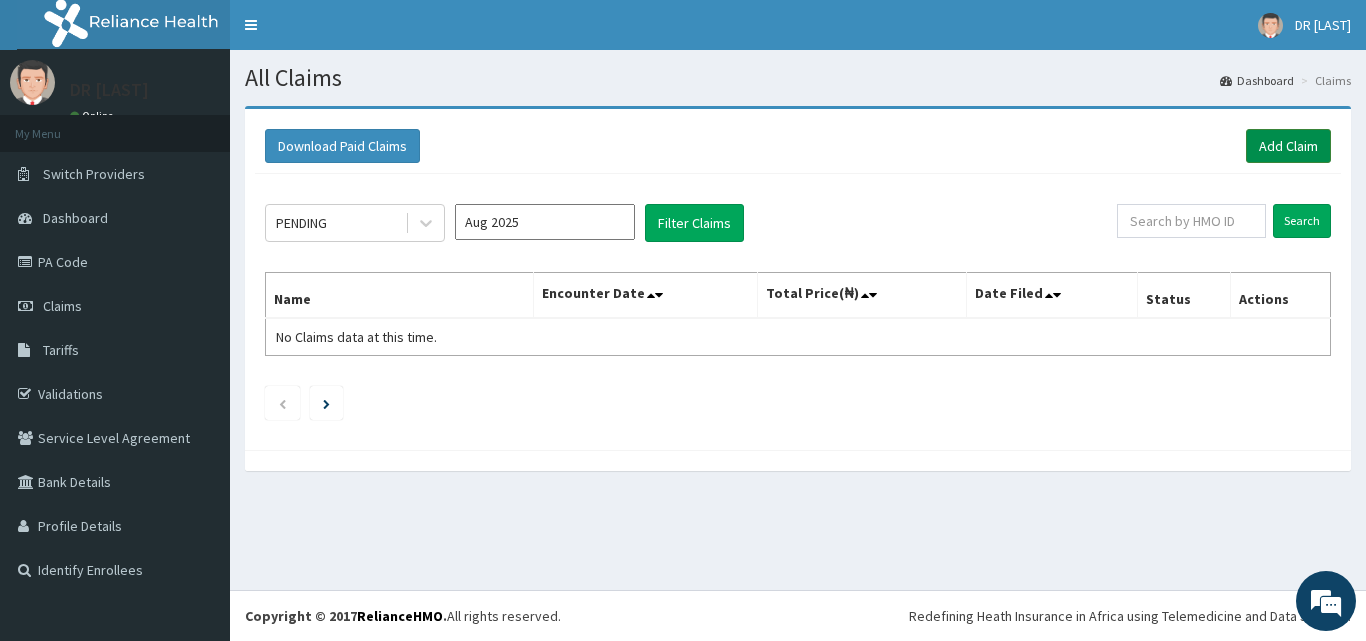 click on "Add Claim" at bounding box center [1288, 146] 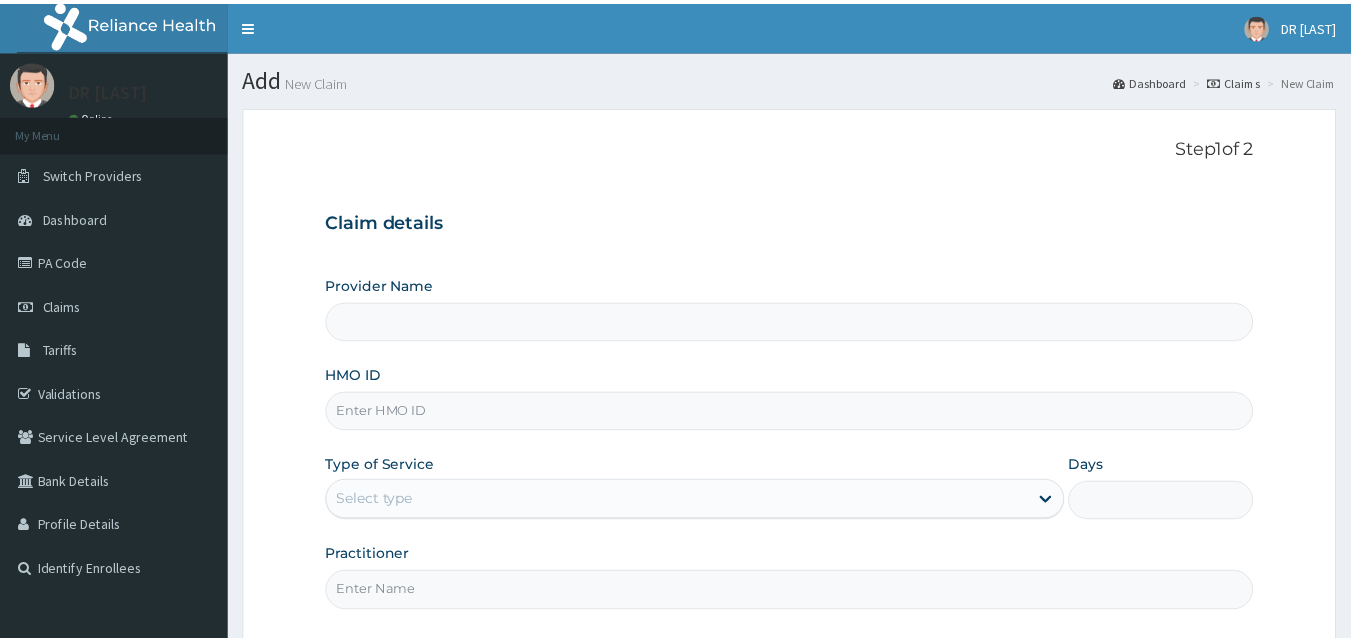 scroll, scrollTop: 0, scrollLeft: 0, axis: both 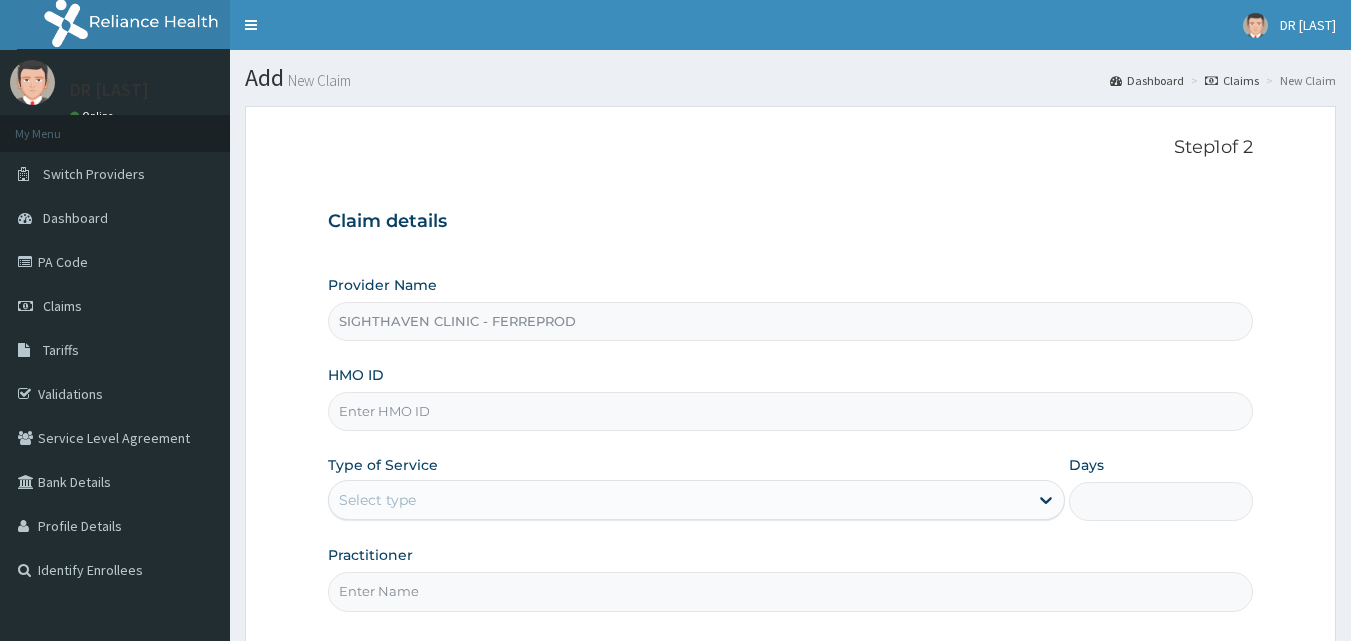 type on "SIGHTHAVEN CLINIC - FERREPROD" 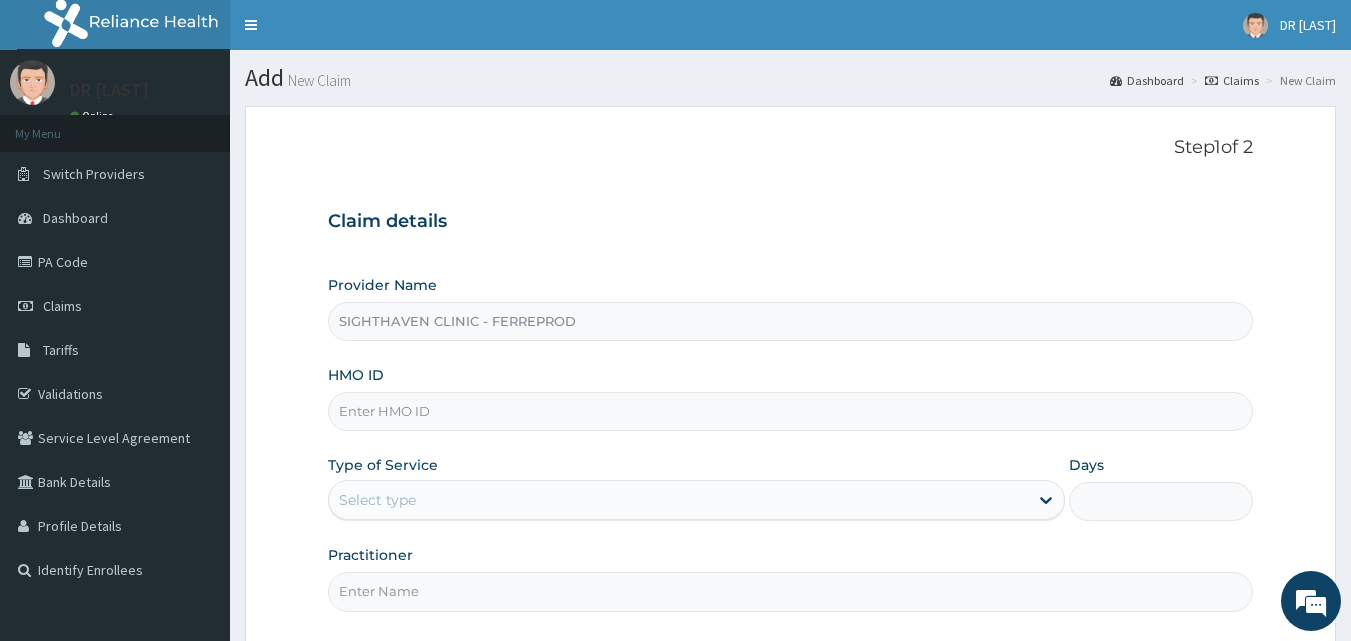 click on "HMO ID" at bounding box center (791, 411) 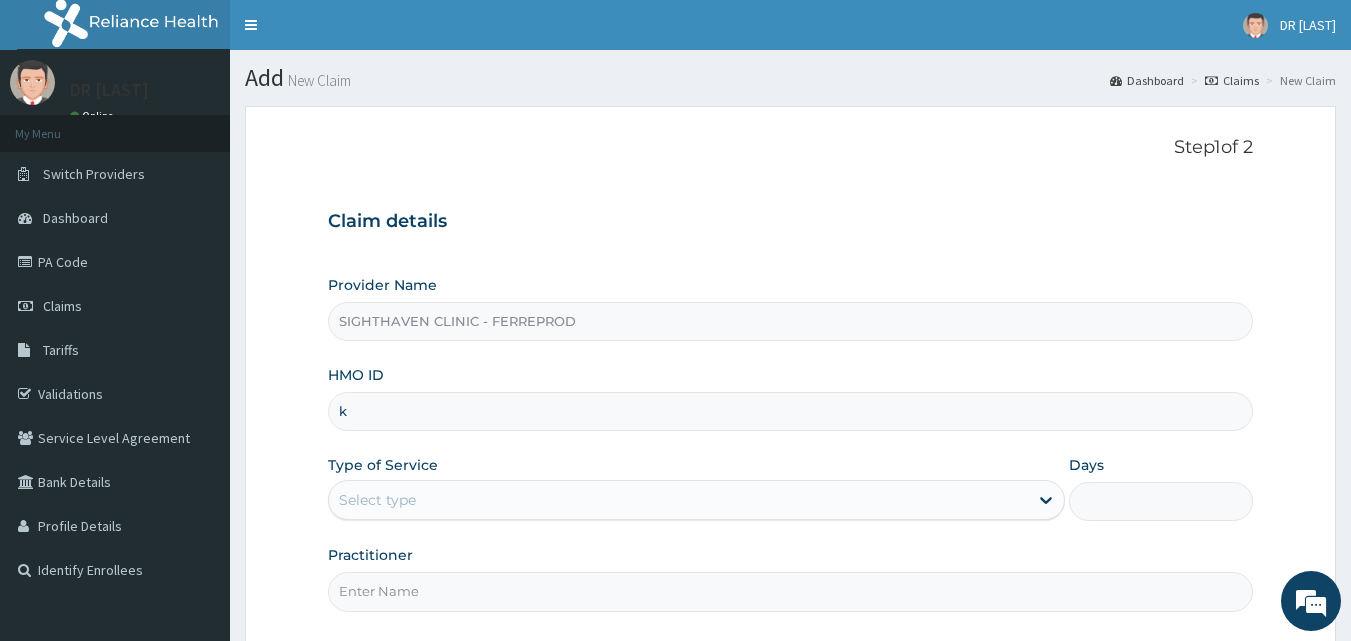 scroll, scrollTop: 0, scrollLeft: 0, axis: both 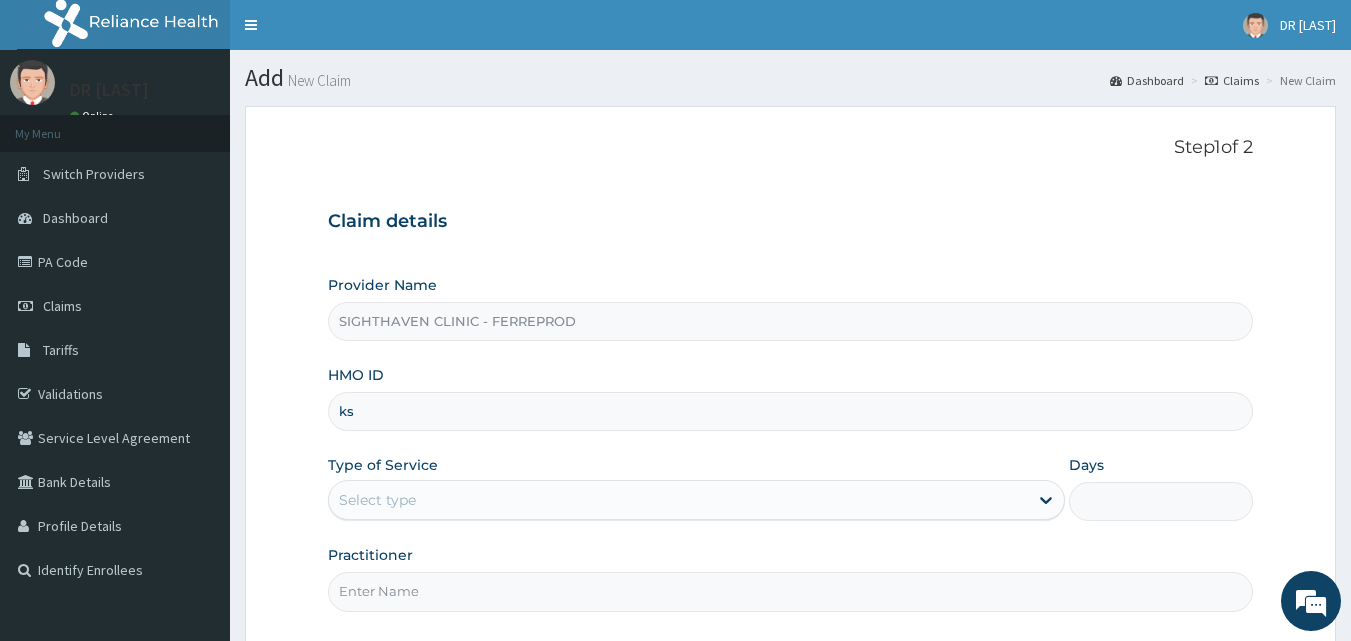 type on "k" 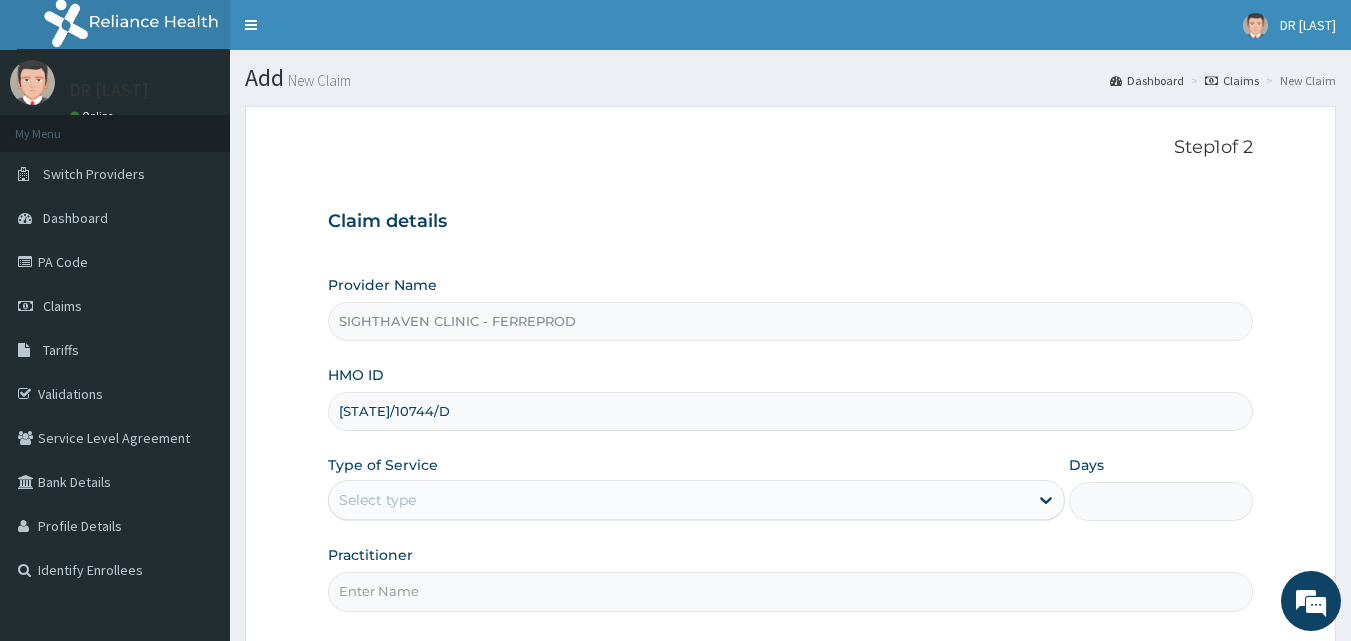 type on "[STATE]/10744/D" 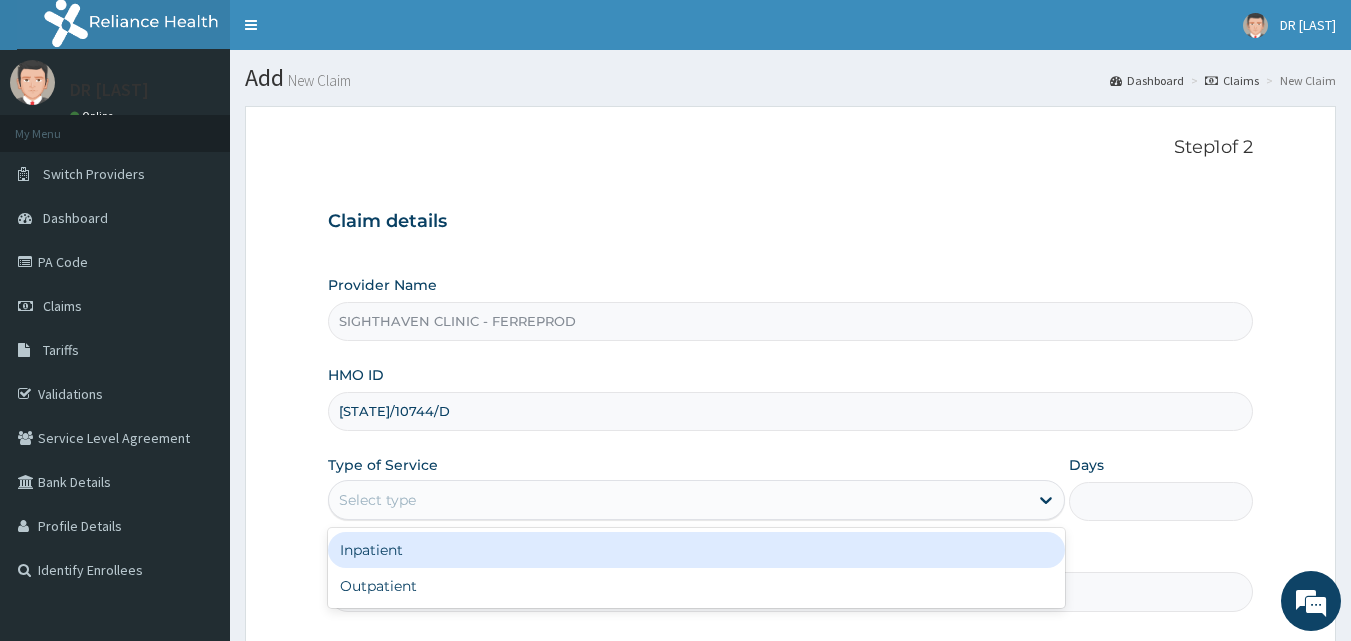 click on "Select type" at bounding box center (678, 500) 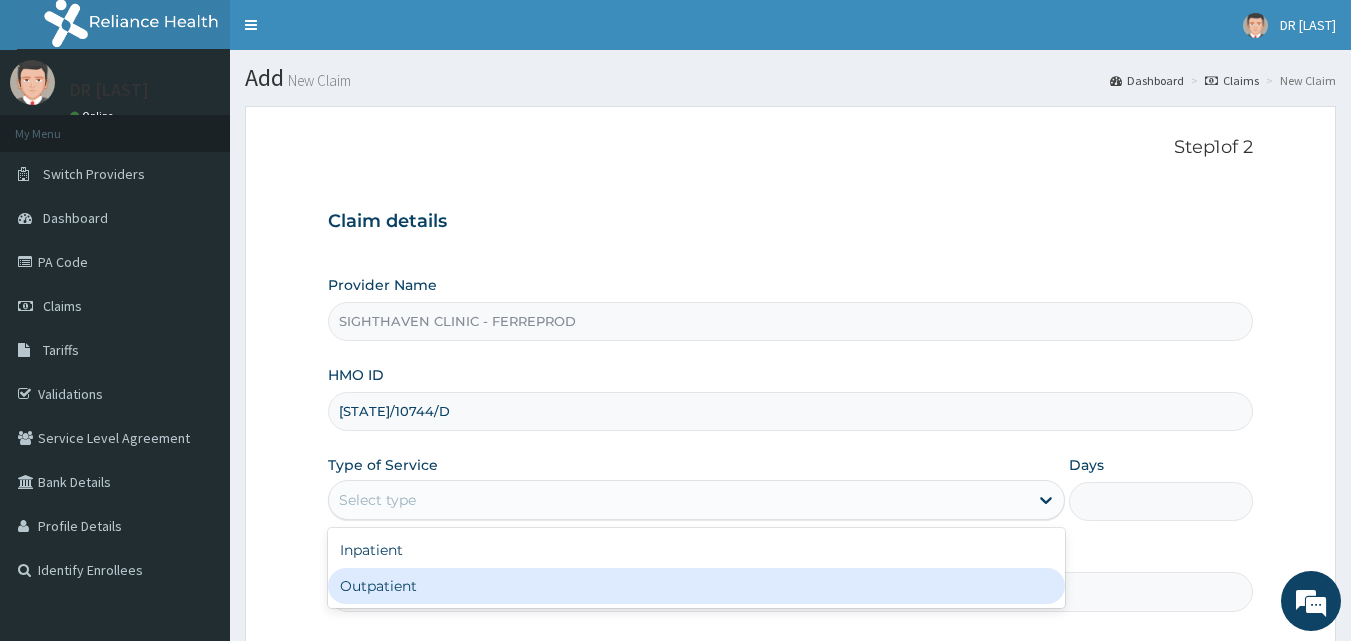 click on "Outpatient" at bounding box center [696, 586] 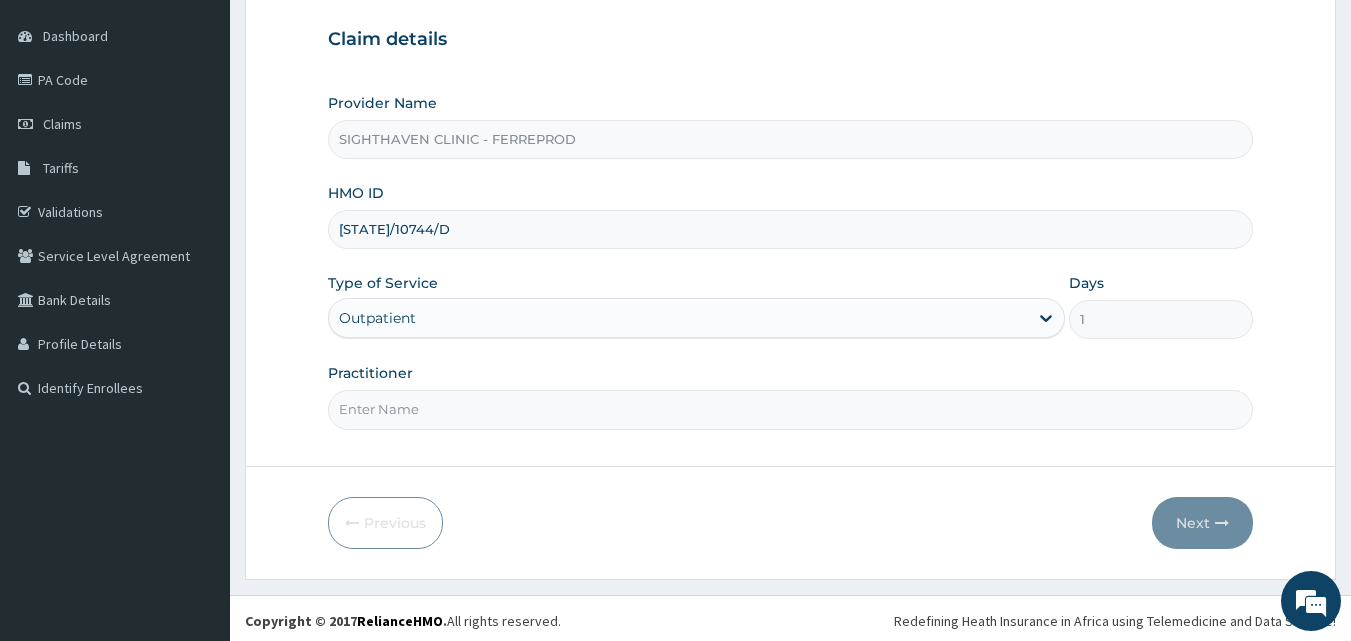scroll, scrollTop: 187, scrollLeft: 0, axis: vertical 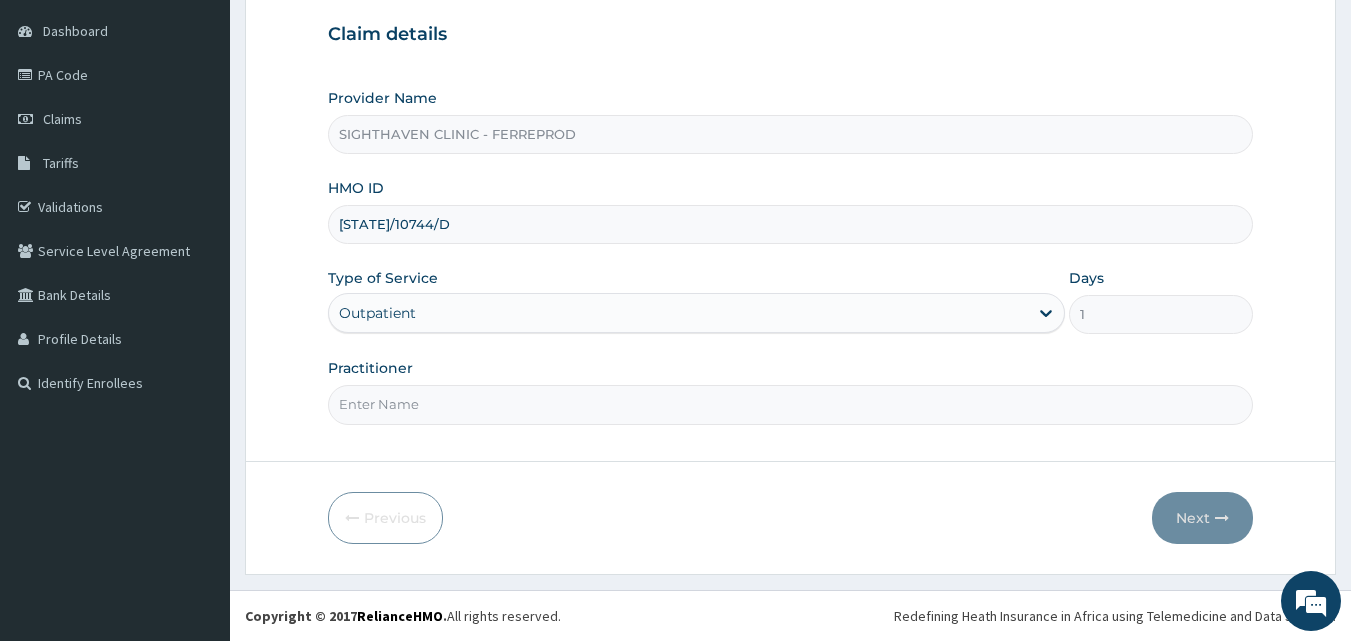 click on "Practitioner" at bounding box center (791, 404) 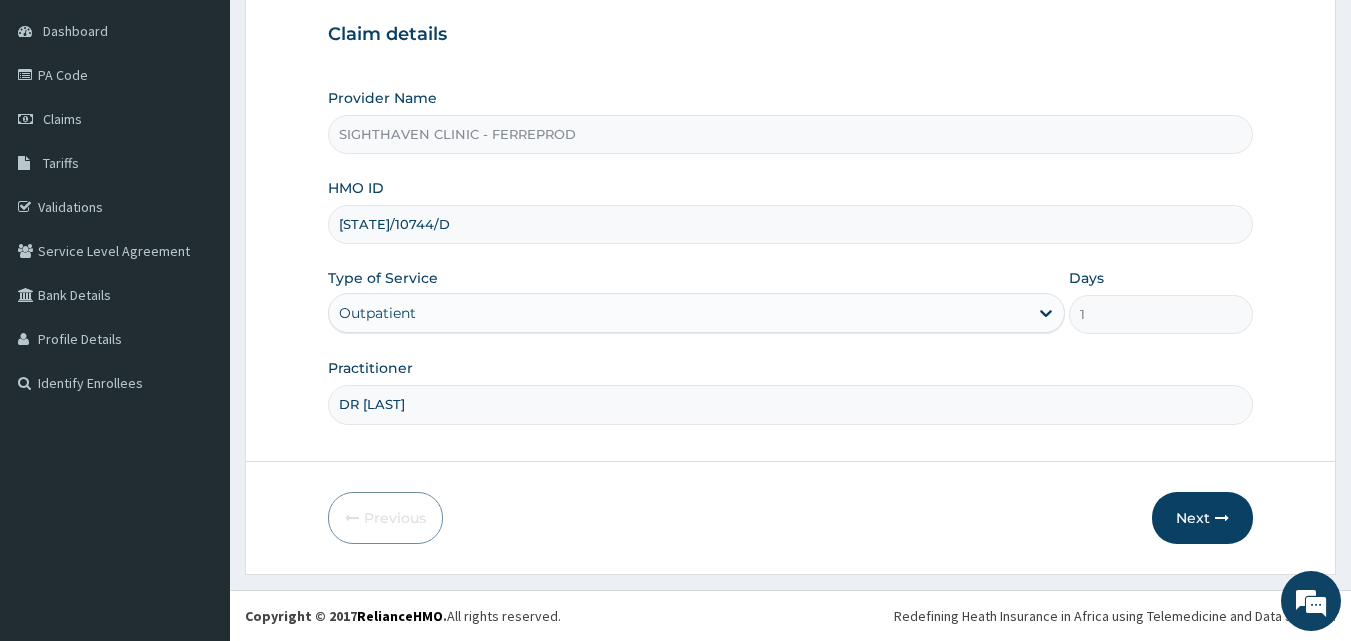type on "DR [LAST]" 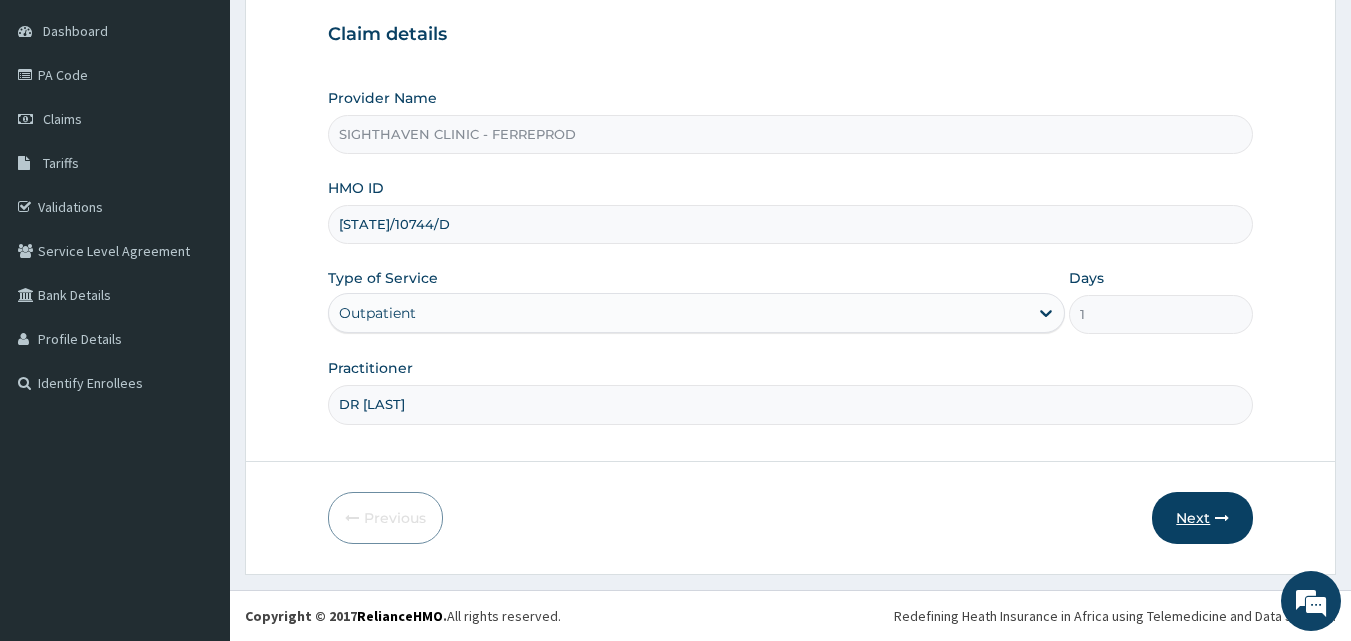 click on "Next" at bounding box center (1202, 518) 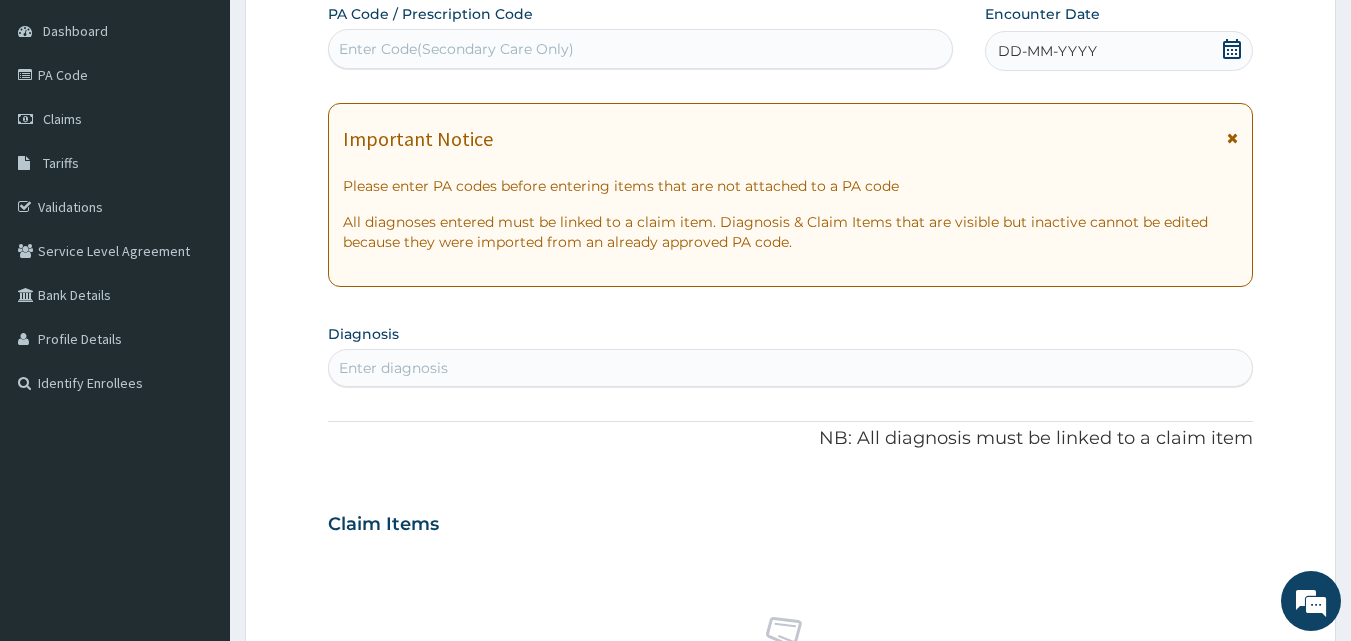 click on "Enter Code(Secondary Care Only)" at bounding box center (456, 49) 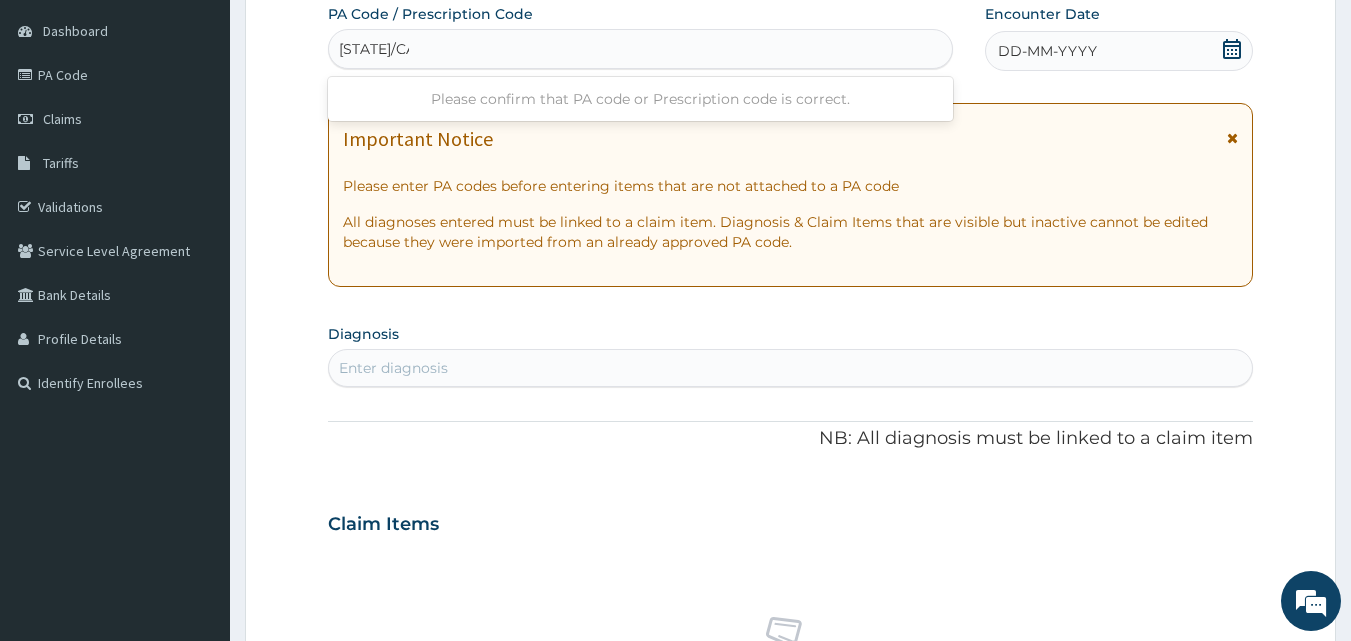 type on "[STATE]/CAC16A" 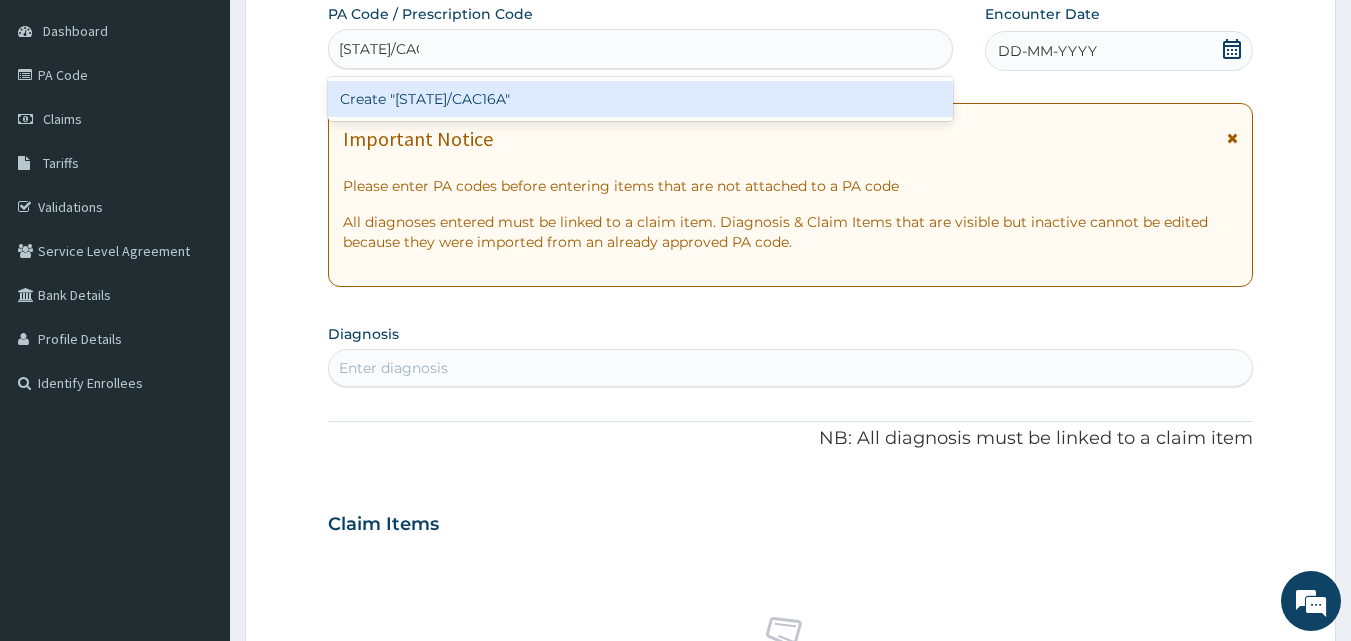 click on "Create "[STATE]/CAC16A"" at bounding box center (641, 99) 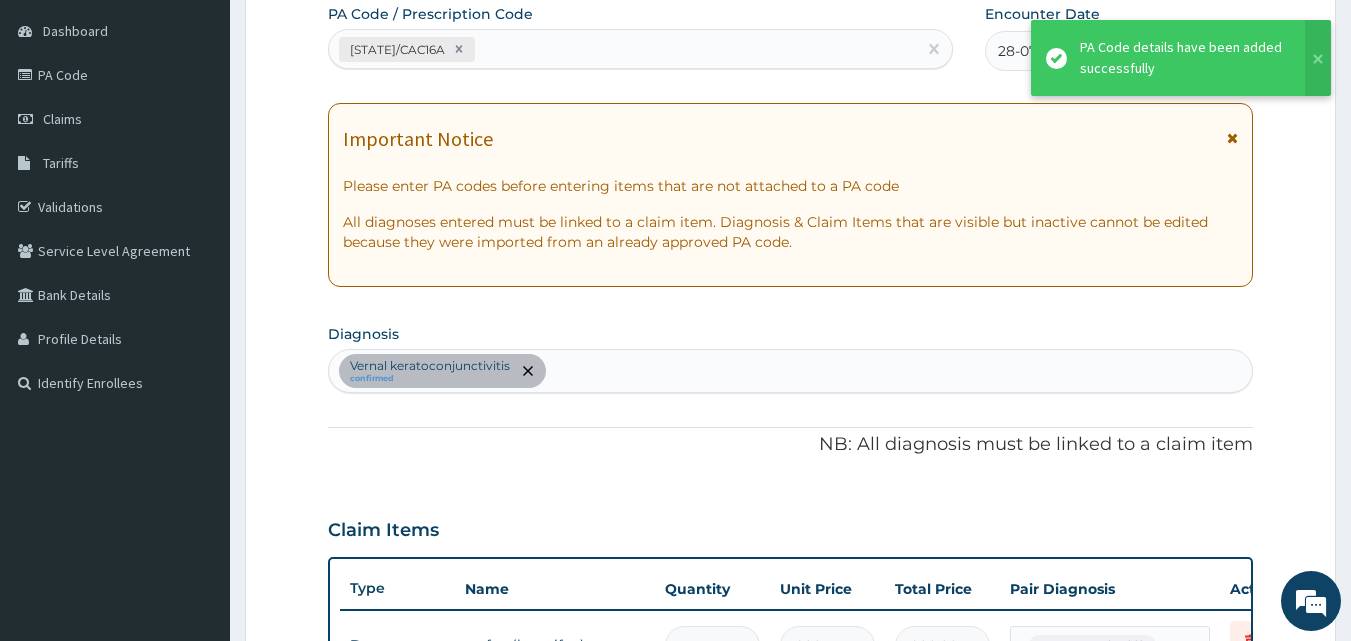 scroll, scrollTop: 719, scrollLeft: 0, axis: vertical 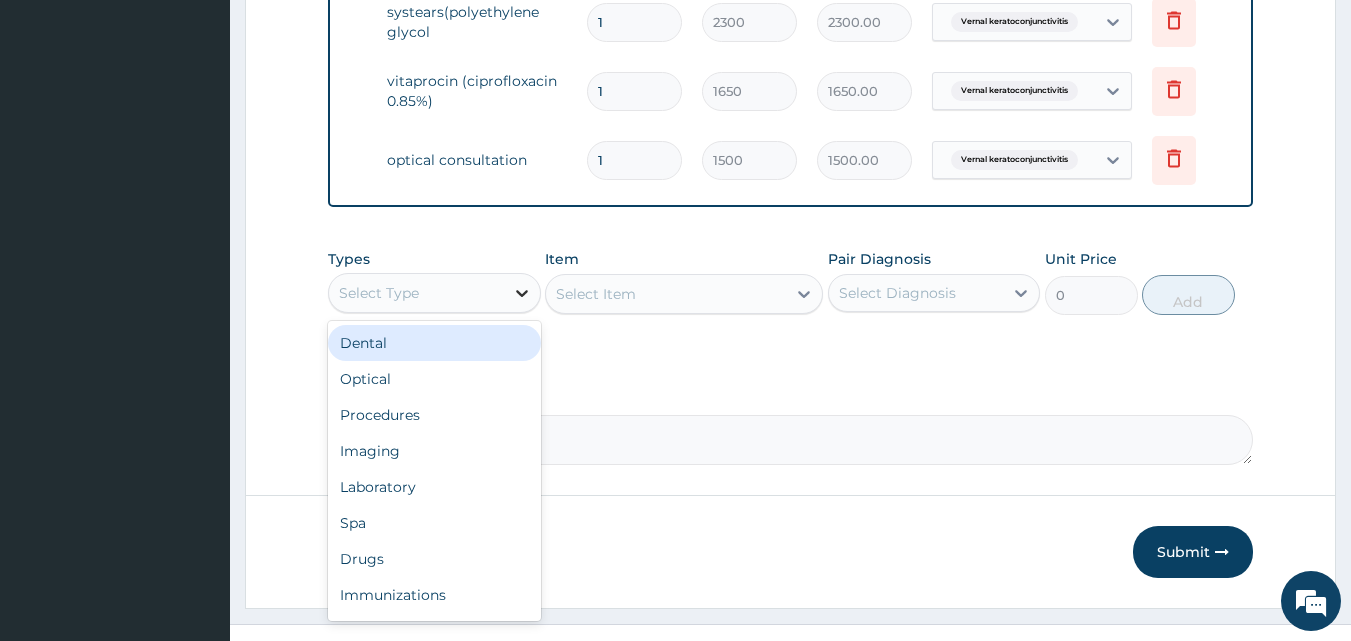 click 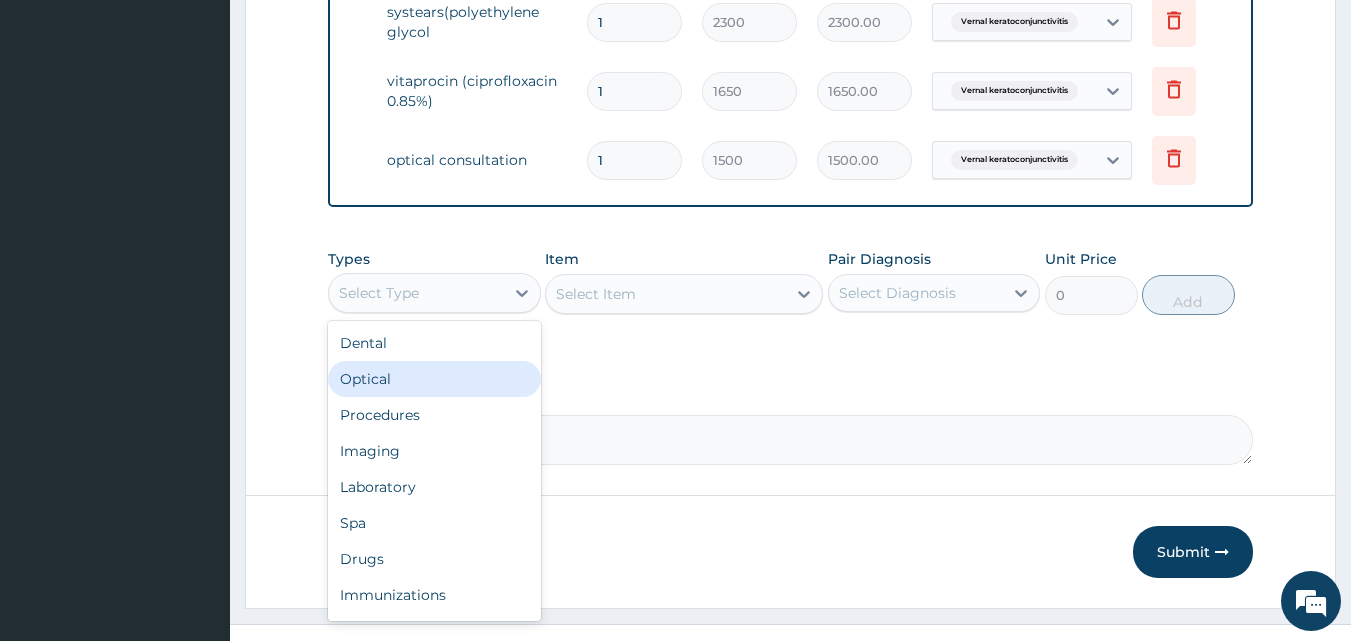 click on "Optical" at bounding box center [434, 379] 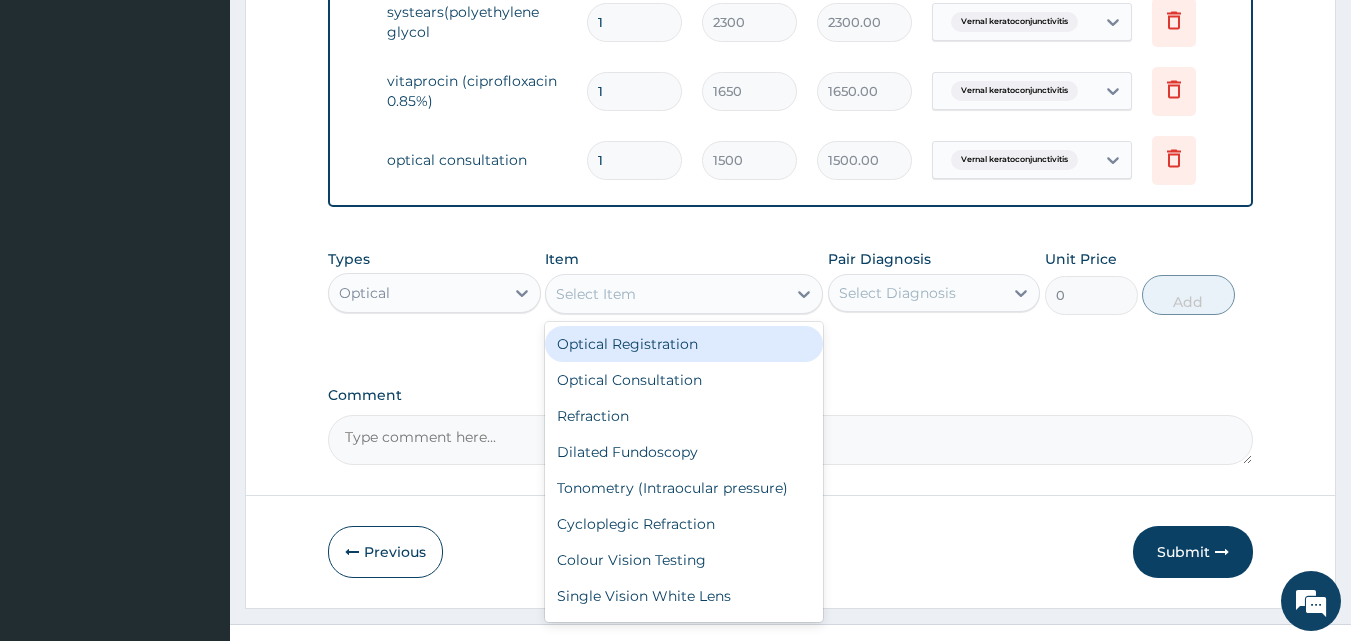 click on "Select Item" at bounding box center (666, 294) 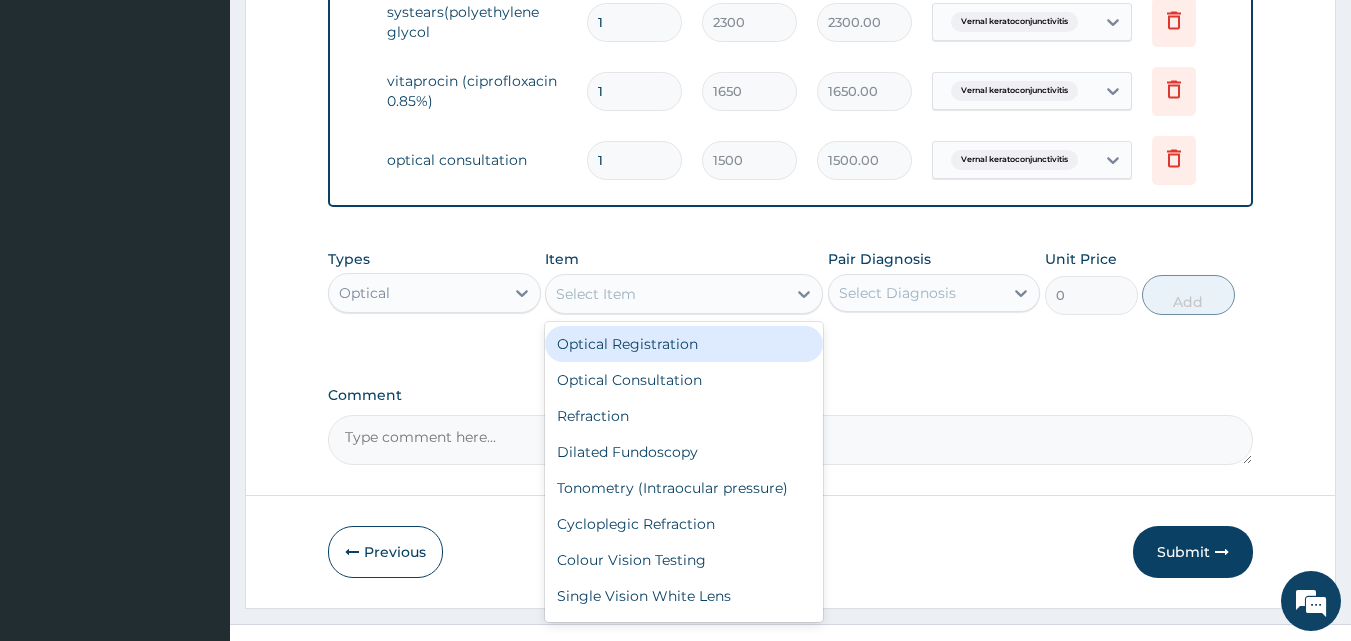 click on "Optical Registration" at bounding box center [684, 344] 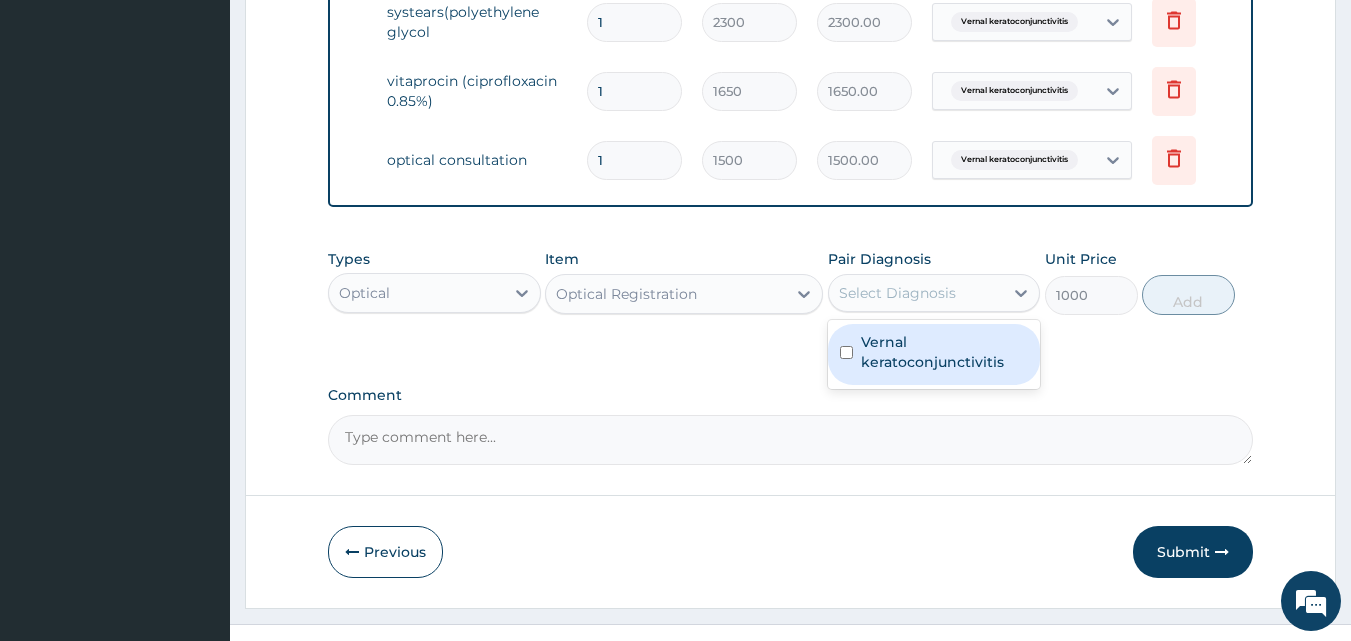 click on "Select Diagnosis" at bounding box center [916, 293] 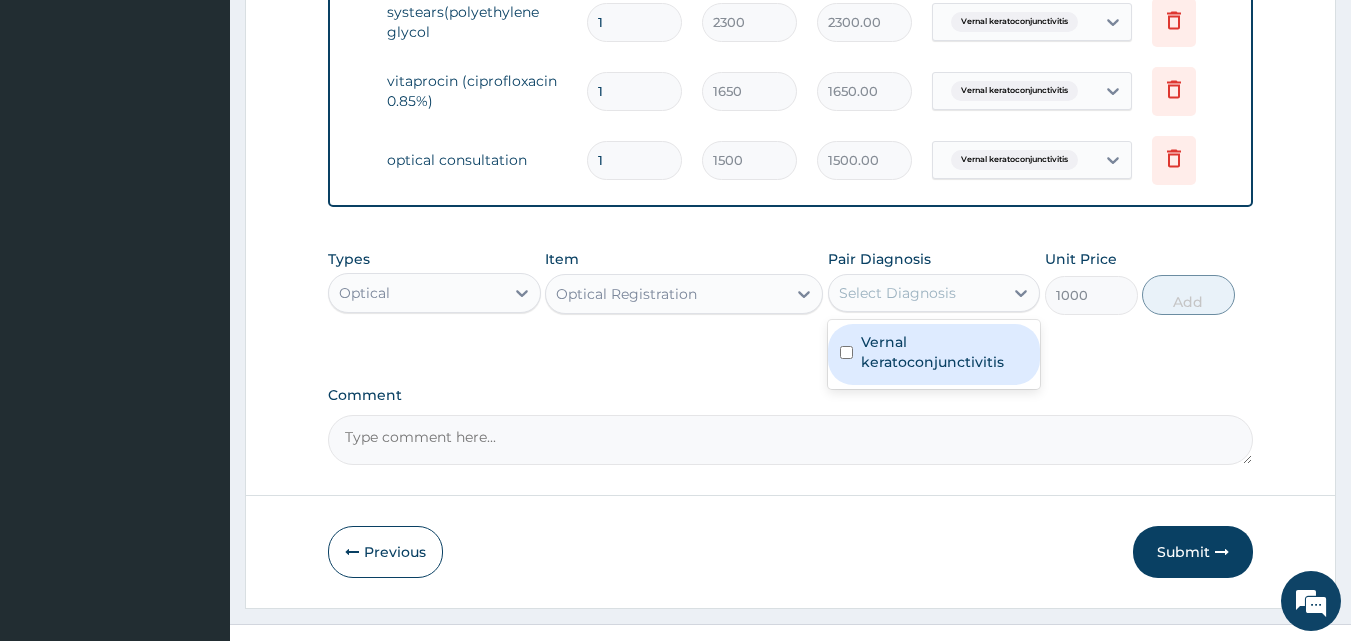 click at bounding box center [846, 352] 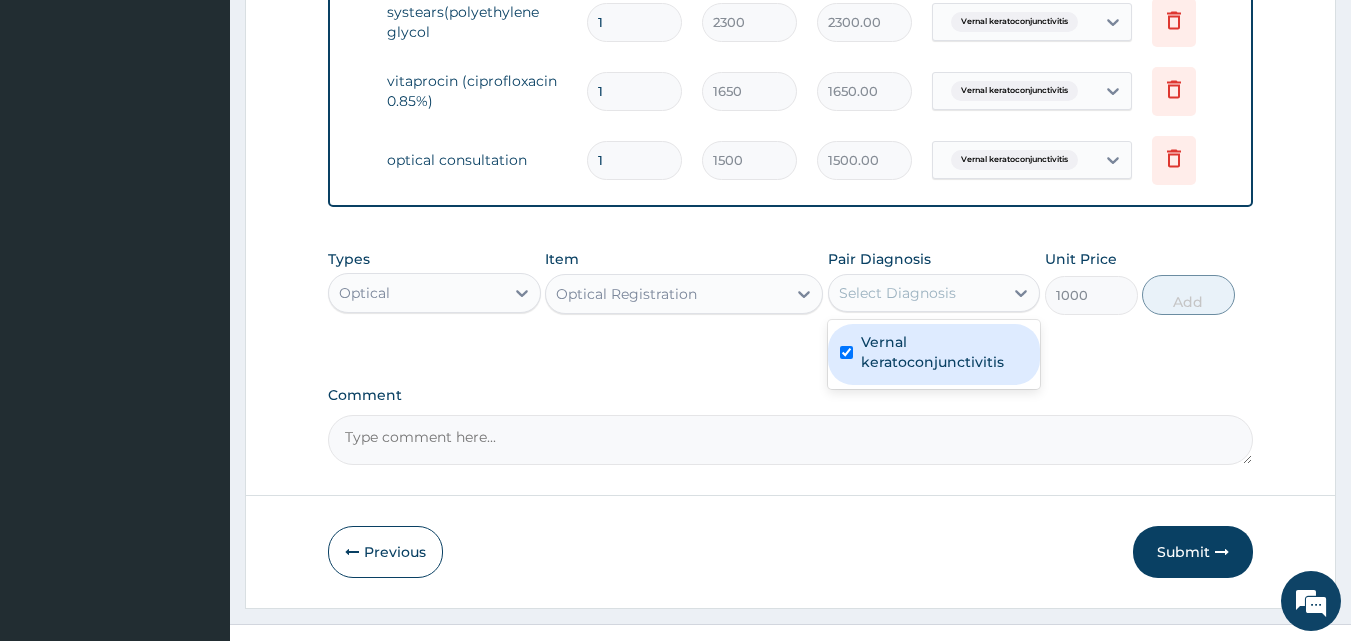 checkbox on "true" 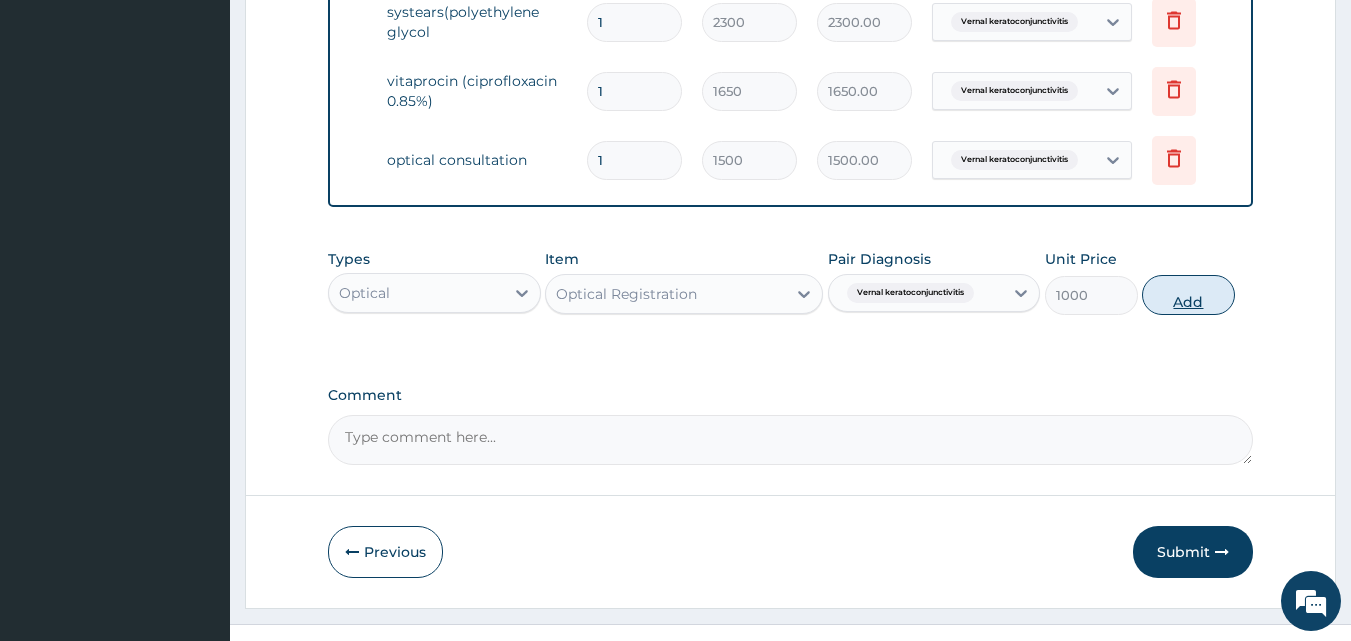 click on "Add" at bounding box center [1188, 295] 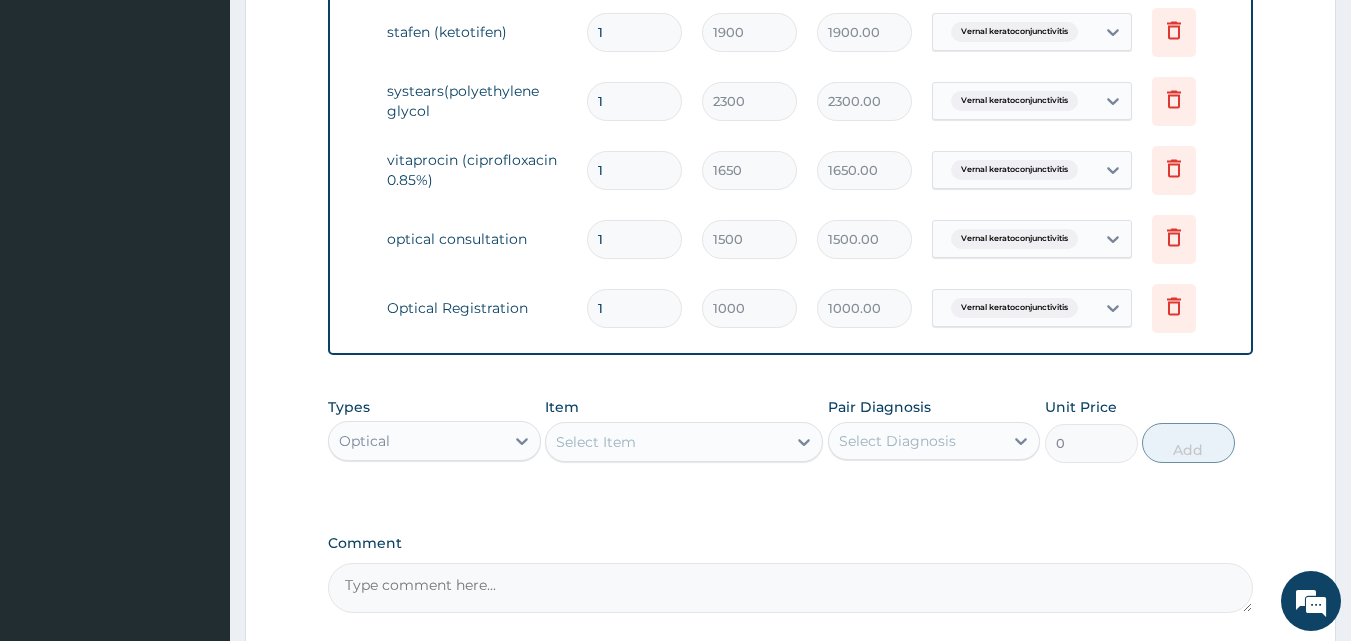 scroll, scrollTop: 757, scrollLeft: 0, axis: vertical 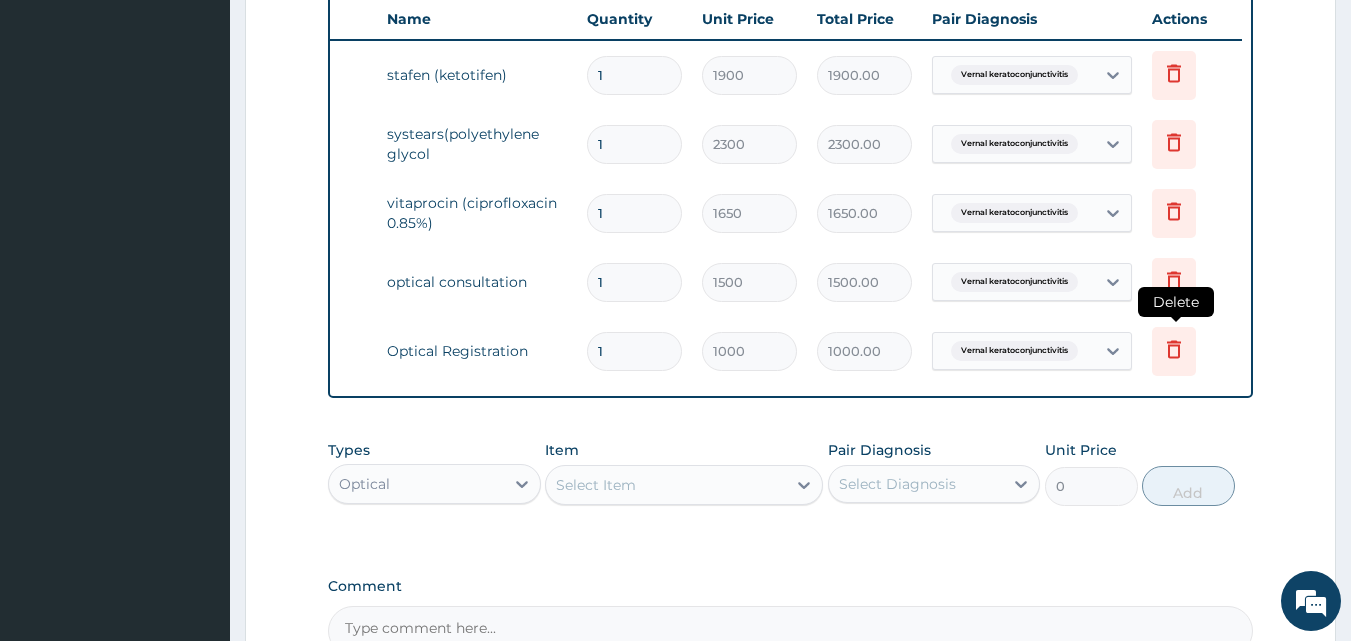 click 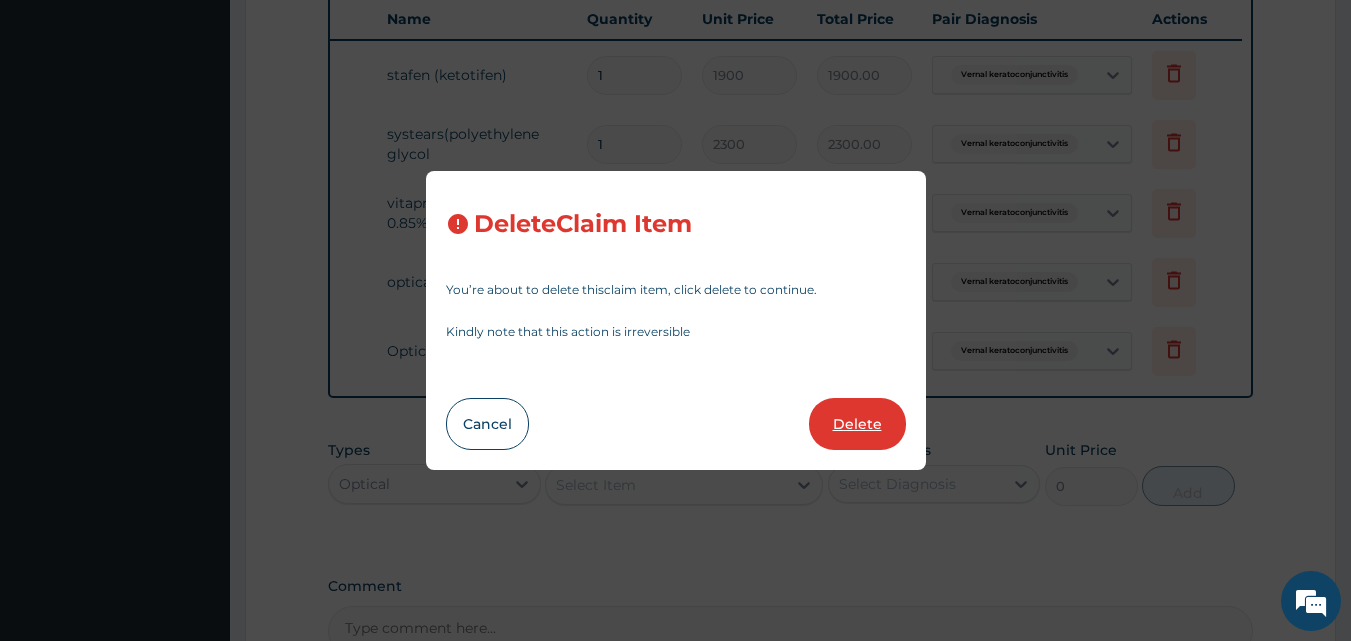 click on "Delete" at bounding box center (857, 424) 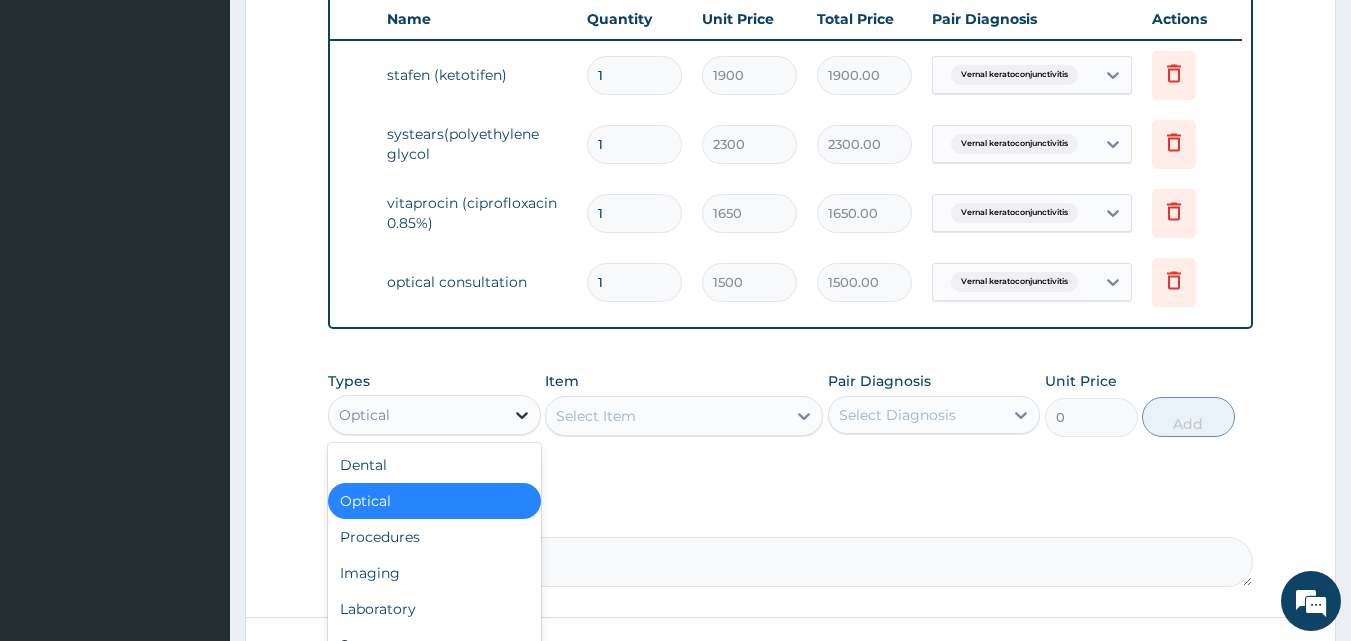 click 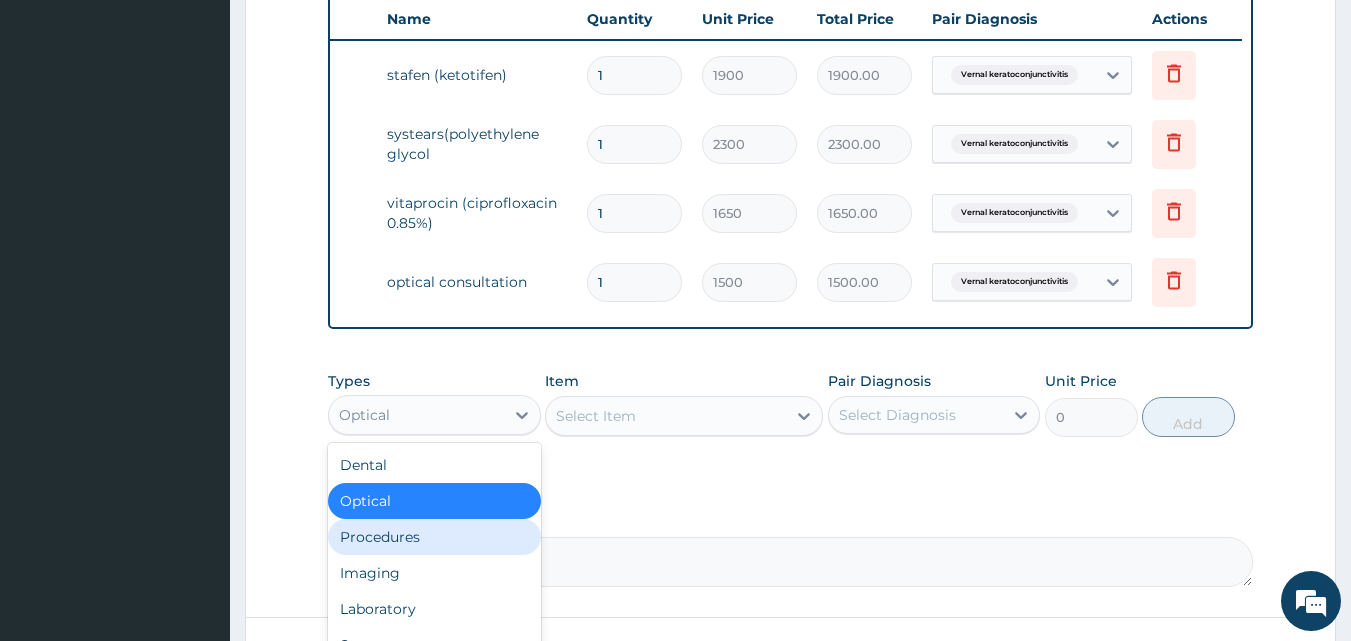 click on "Procedures" at bounding box center [434, 537] 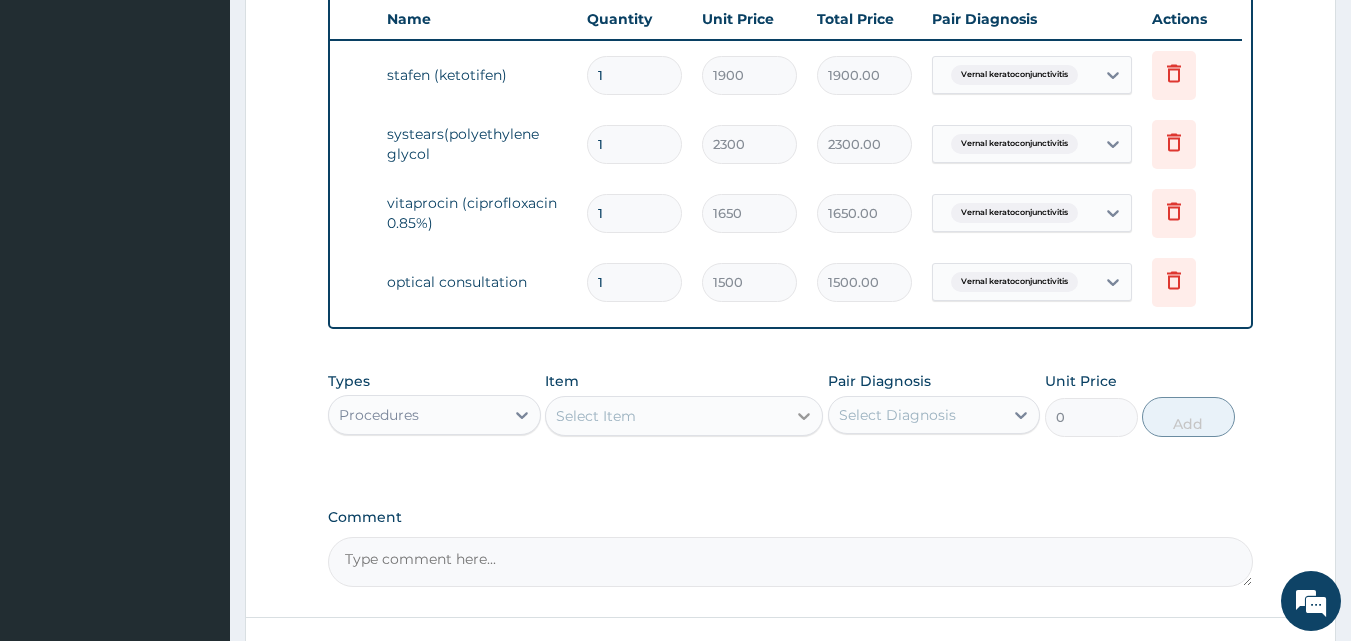 click 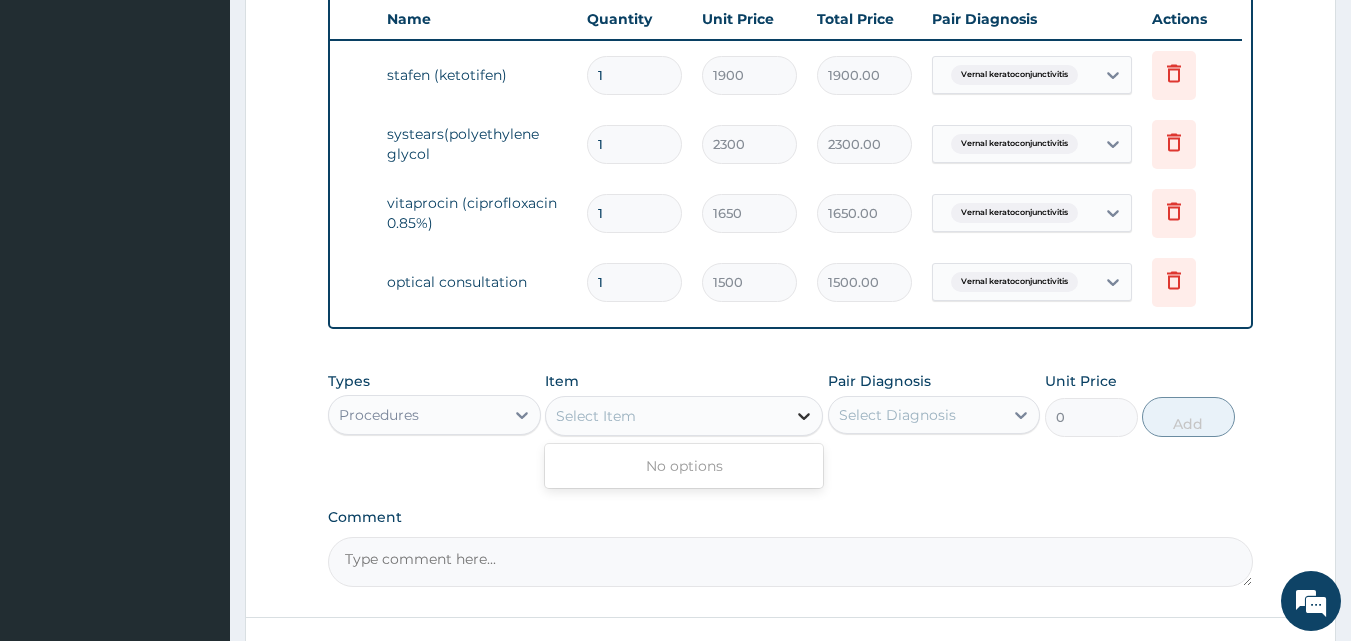 click 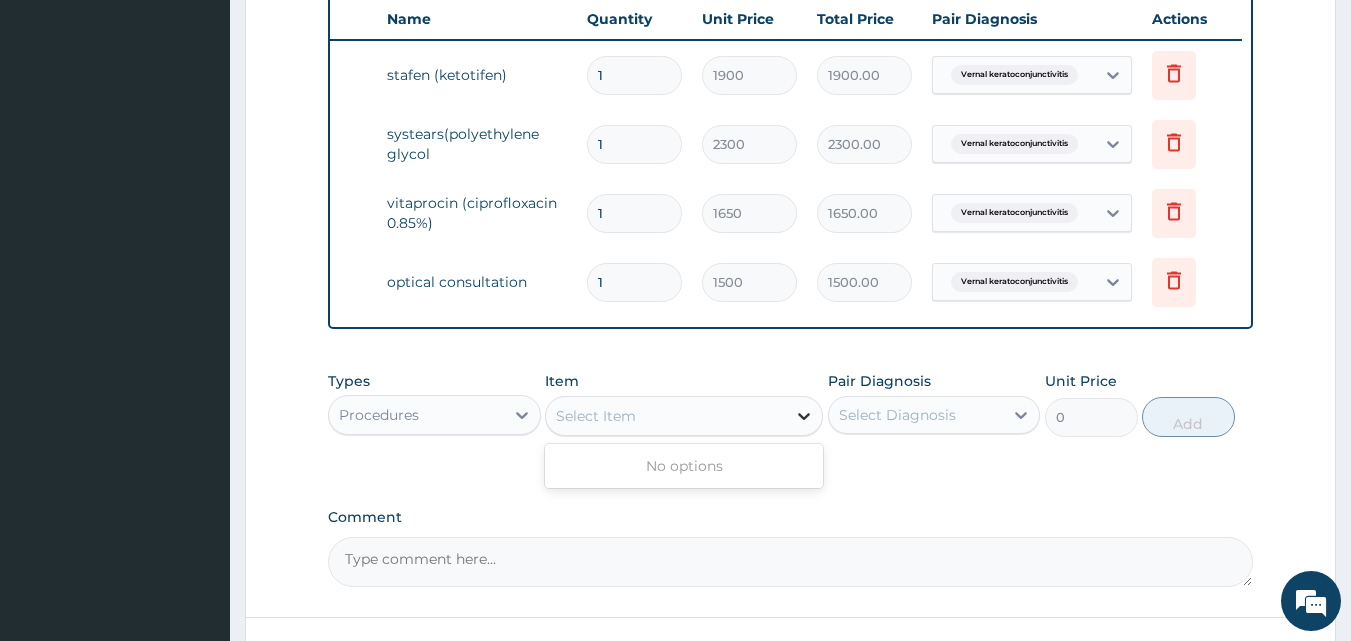 click 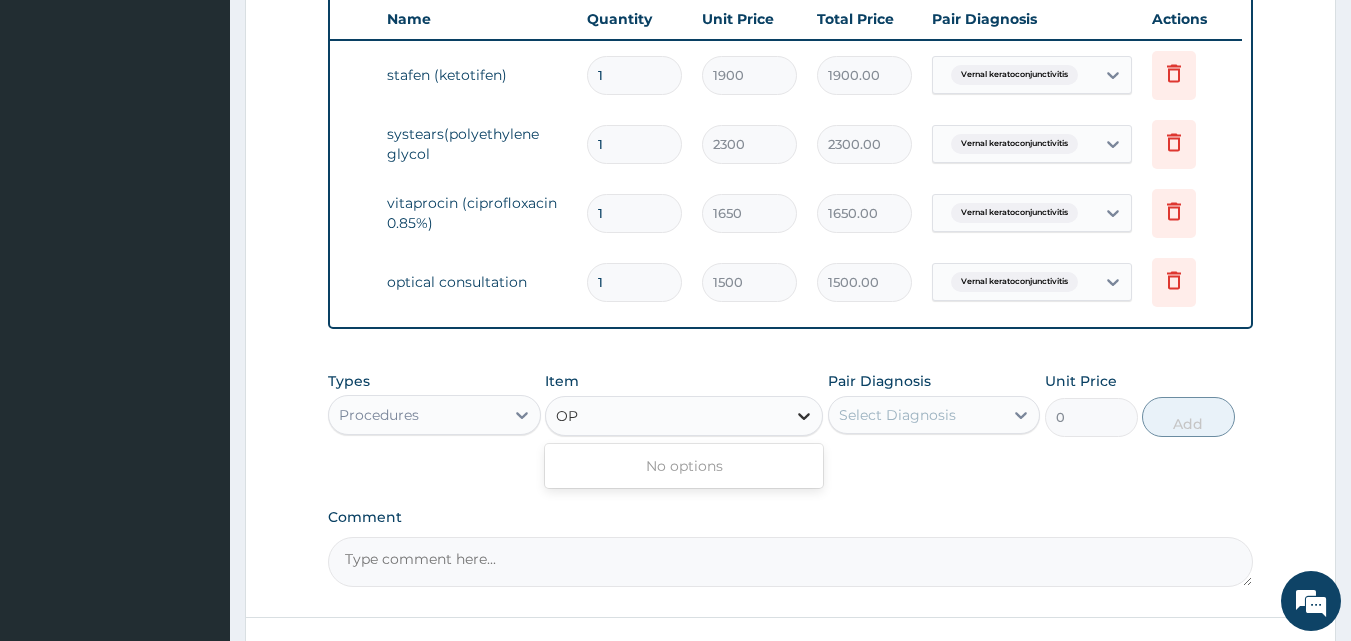 type on "O" 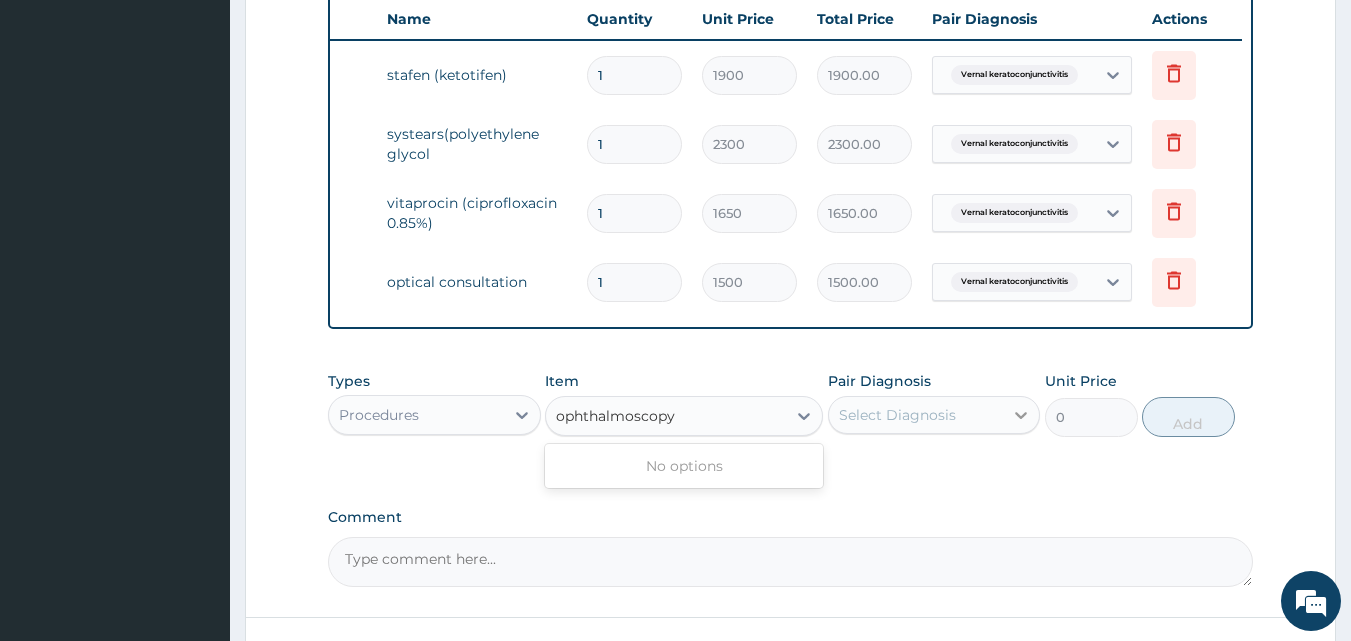 type on "ophthalmoscopy" 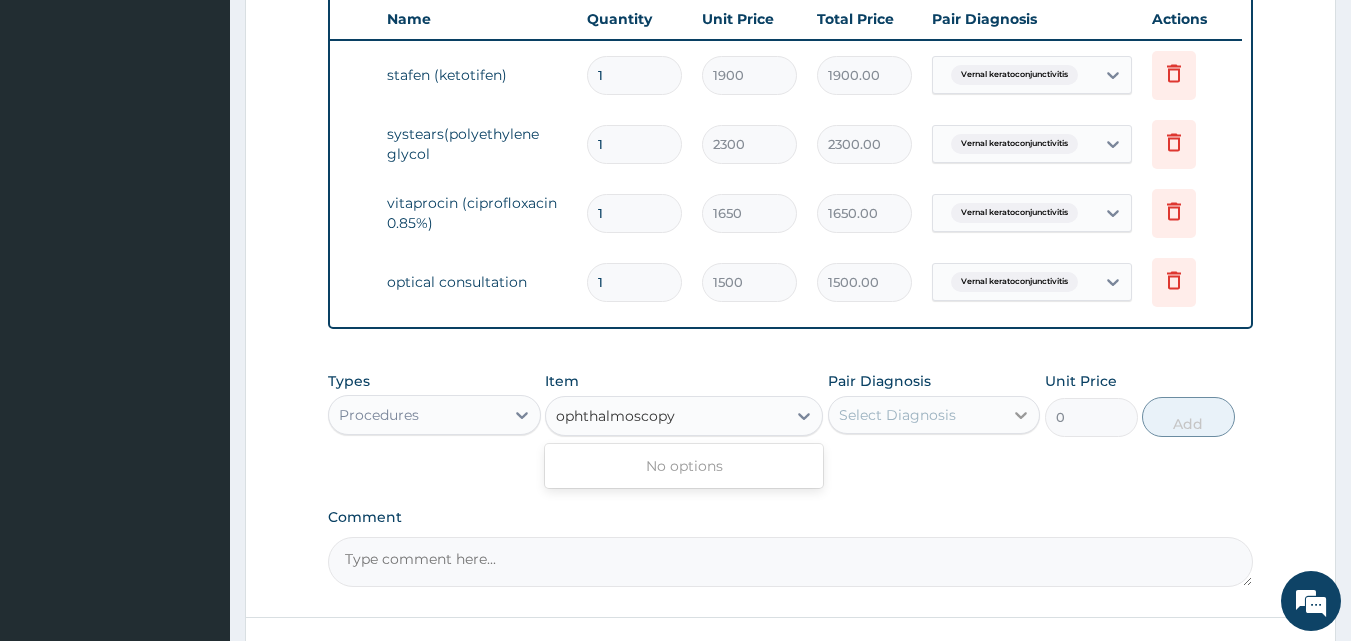 type 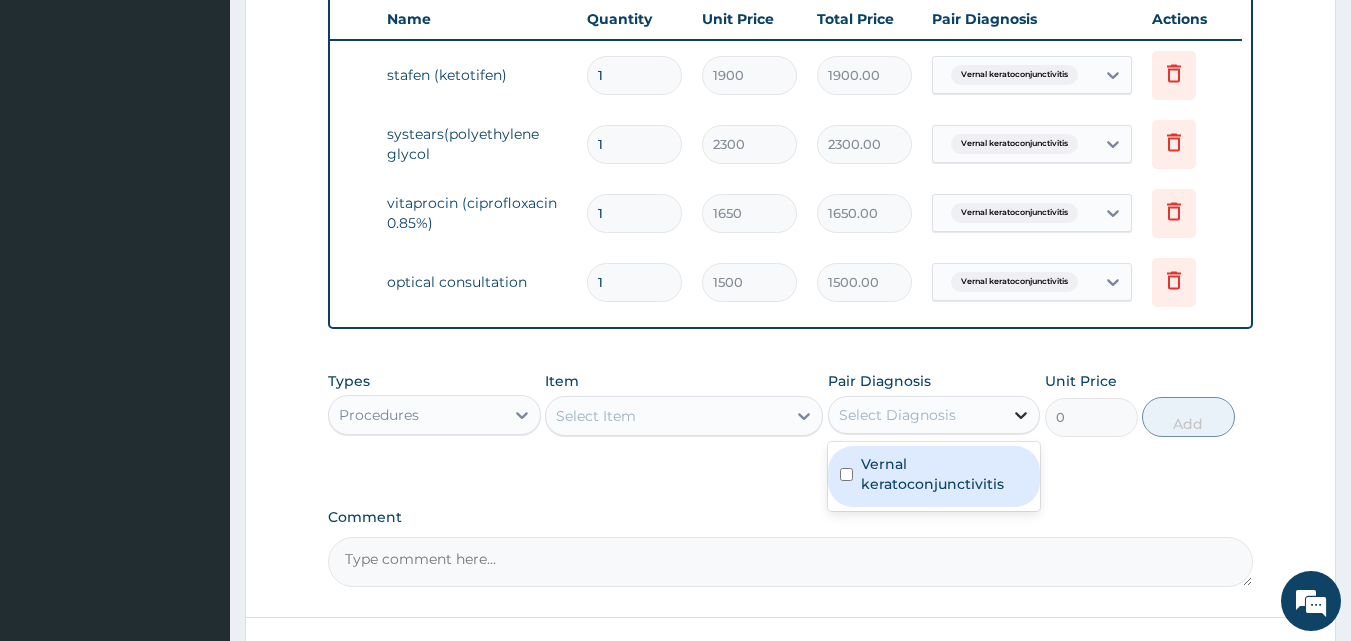 click 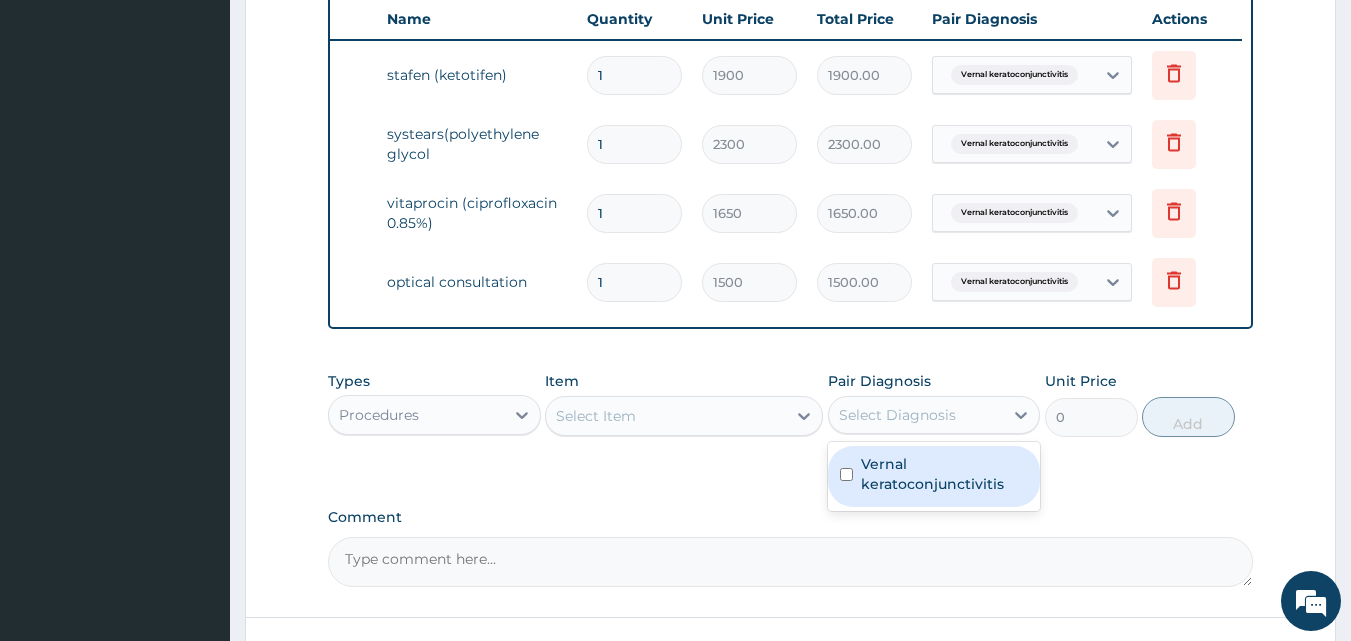 click on "Vernal keratoconjunctivitis" at bounding box center [945, 474] 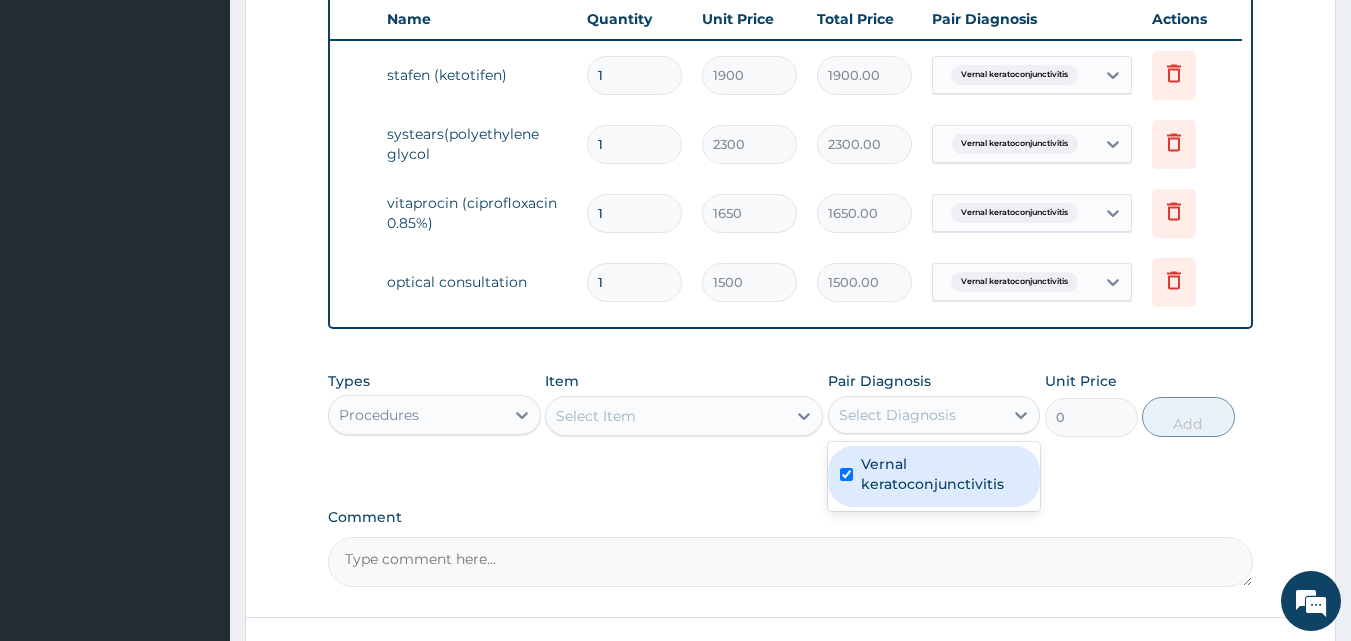 checkbox on "true" 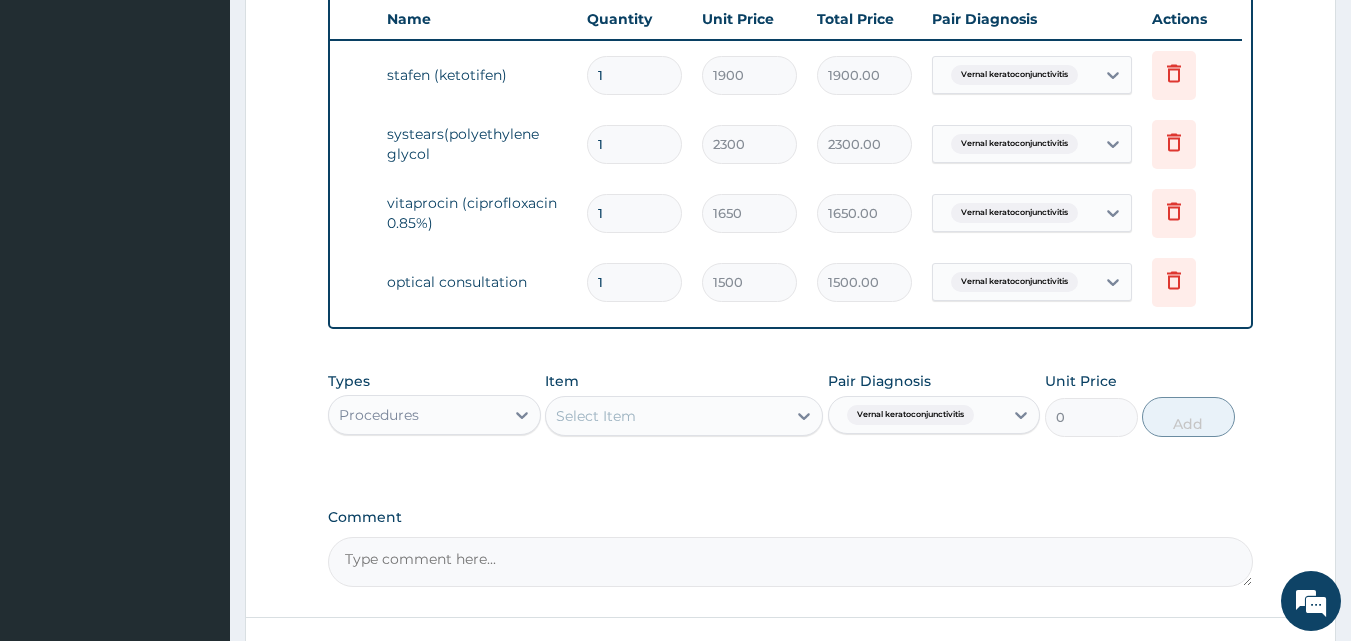 click on "[STATE]/CAC16A Encounter Date [DATE] Important Notice Please enter [STATE] codes before entering items that are not attached to a [STATE] code All diagnoses entered must be linked to a claim item. Diagnosis & Claim Items that are visible but inactive cannot be edited because they were imported from an already approved [STATE] code. Diagnosis Vernal keratoconjunctivitis confirmed NB: All diagnosis must be linked to a claim item Claim Items Type Name Quantity Unit Price Total Price Pair Diagnosis Actions Drugs stafen (ketotifen) 1 1900 1900.00 Vernal keratoconjunctivitis Delete Drugs systears(polyethylene glycol 1 2300 2300.00 Vernal keratoconjunctivitis Delete Drugs vitaprocin (ciprofloxacin 0.85%) 1 1650 1650.00 Vernal keratoconjunctivitis Delete Optical optical consultation 1 1500 1500.00 Vernal keratoconjunctivitis Delete Types Procedures Item Select Item Pair Diagnosis Vernal keratoconjunctivitis Unit Price 0 Add Comment" at bounding box center (791, 10) 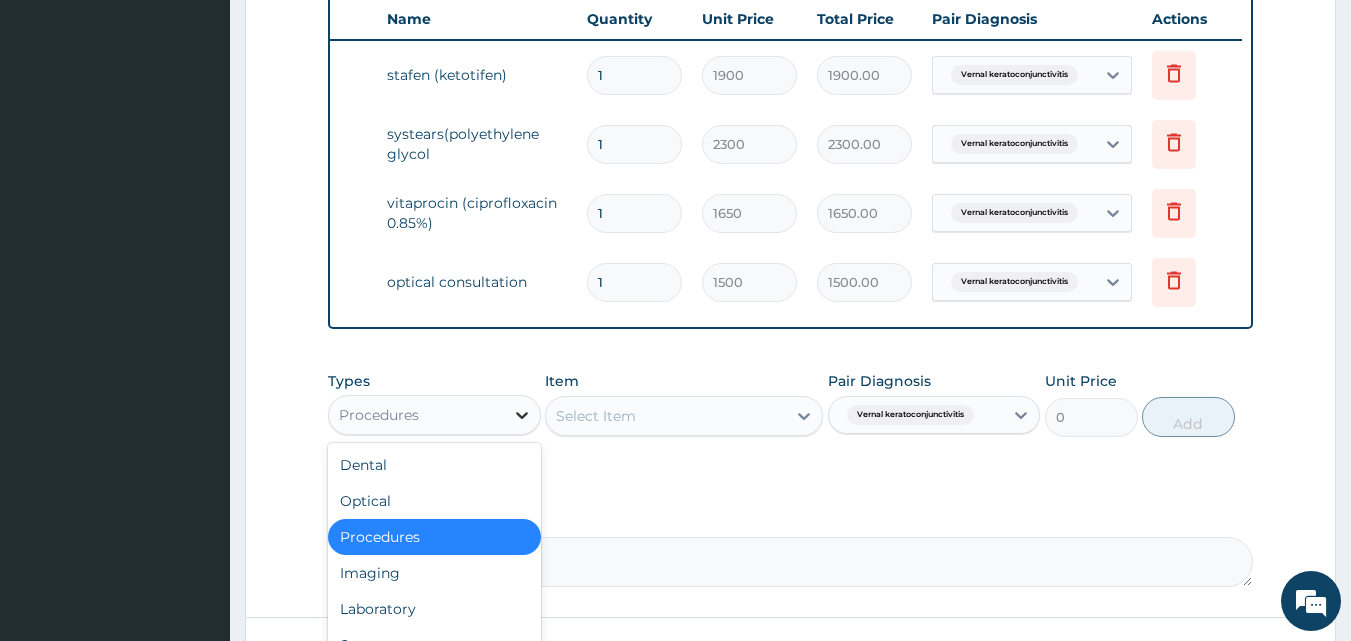 click 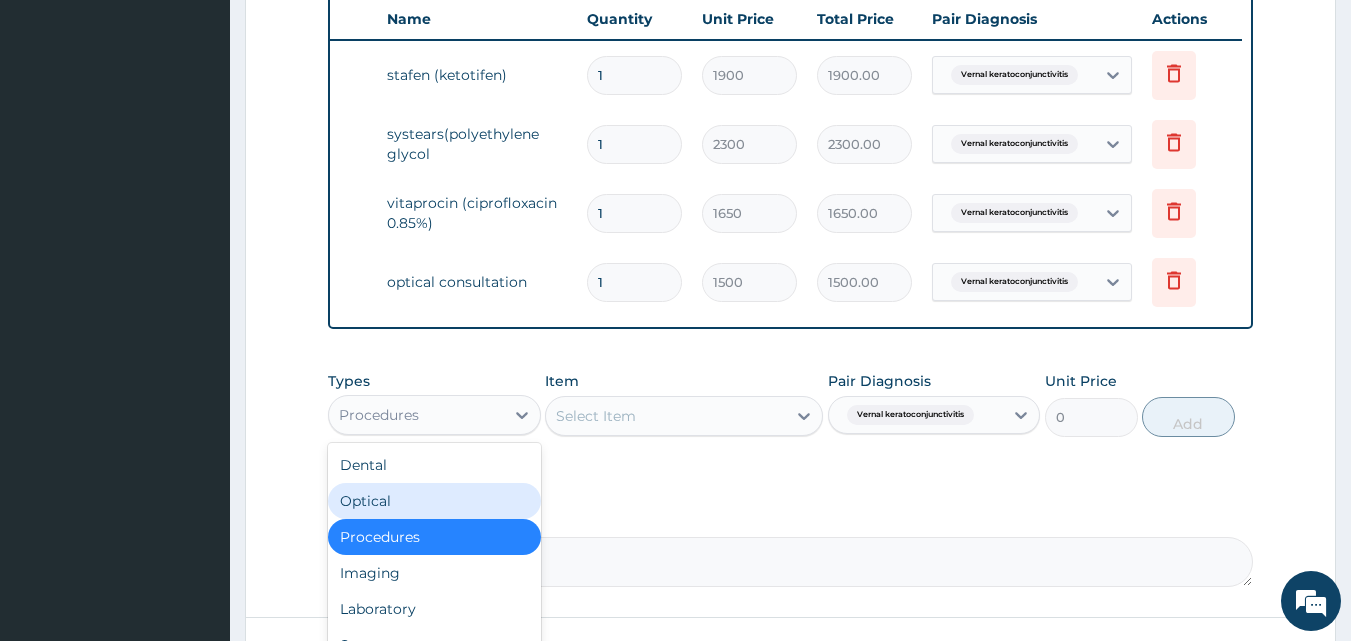 click on "Optical" at bounding box center [434, 501] 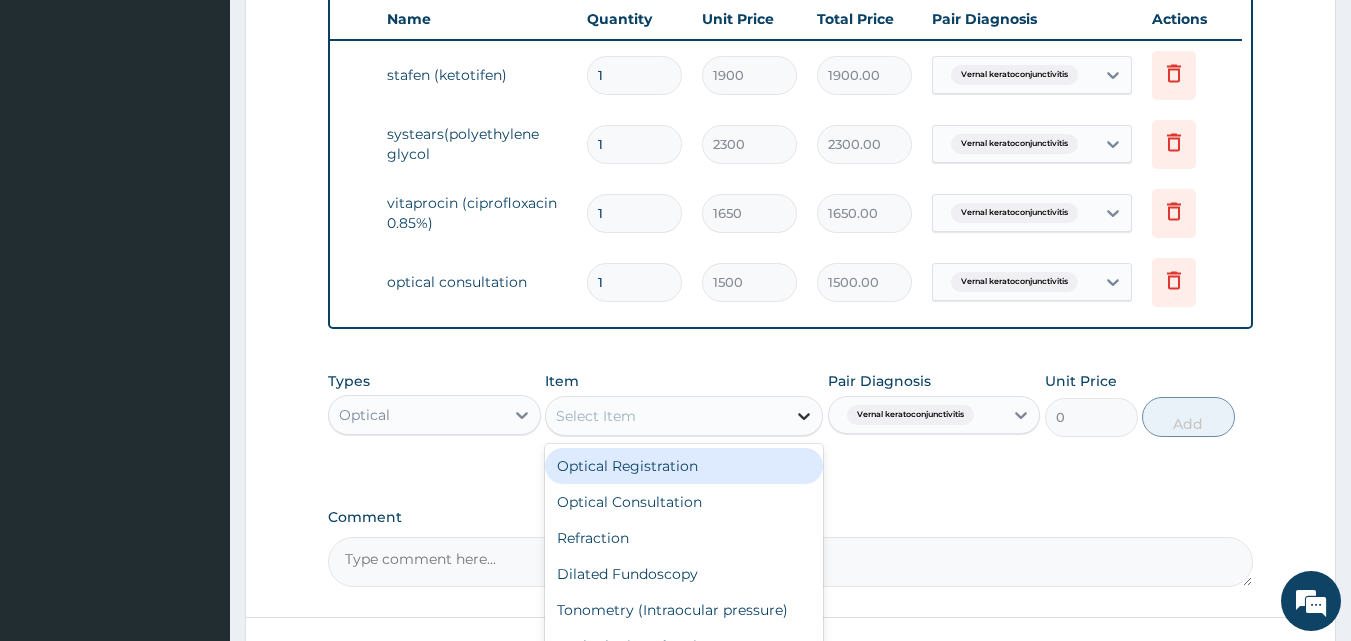 click 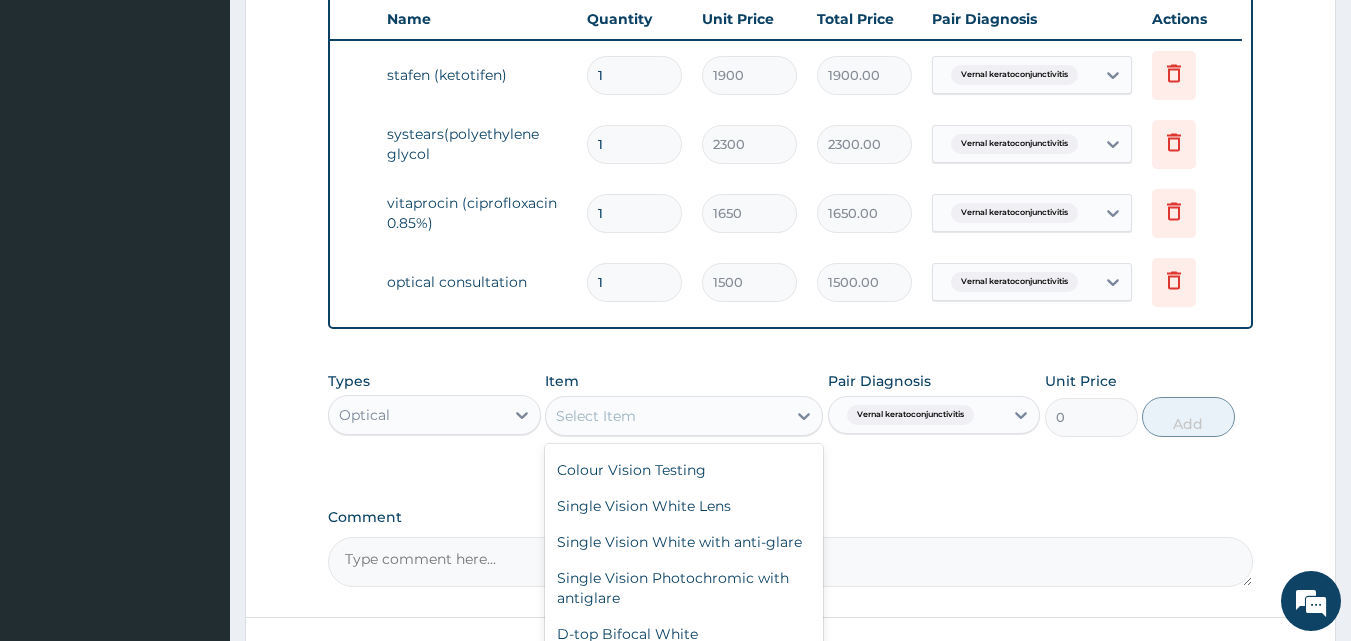 scroll, scrollTop: 262, scrollLeft: 0, axis: vertical 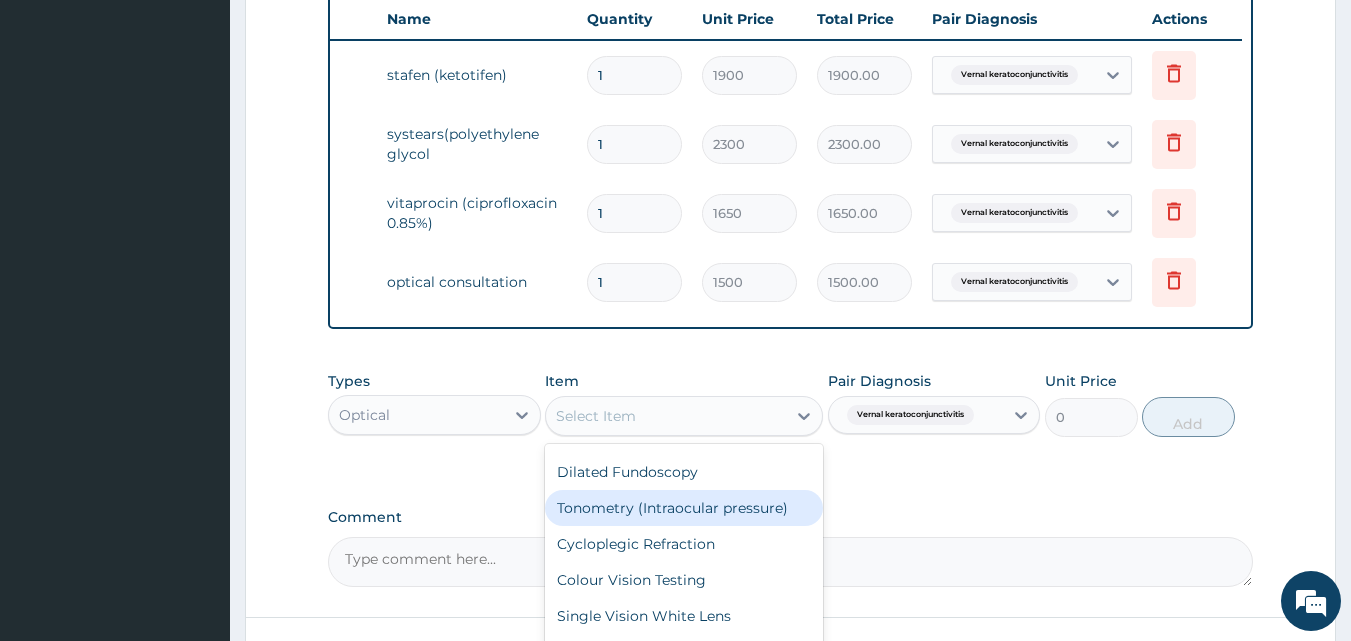 click on "Tonometry (Intraocular pressure)" at bounding box center [684, 508] 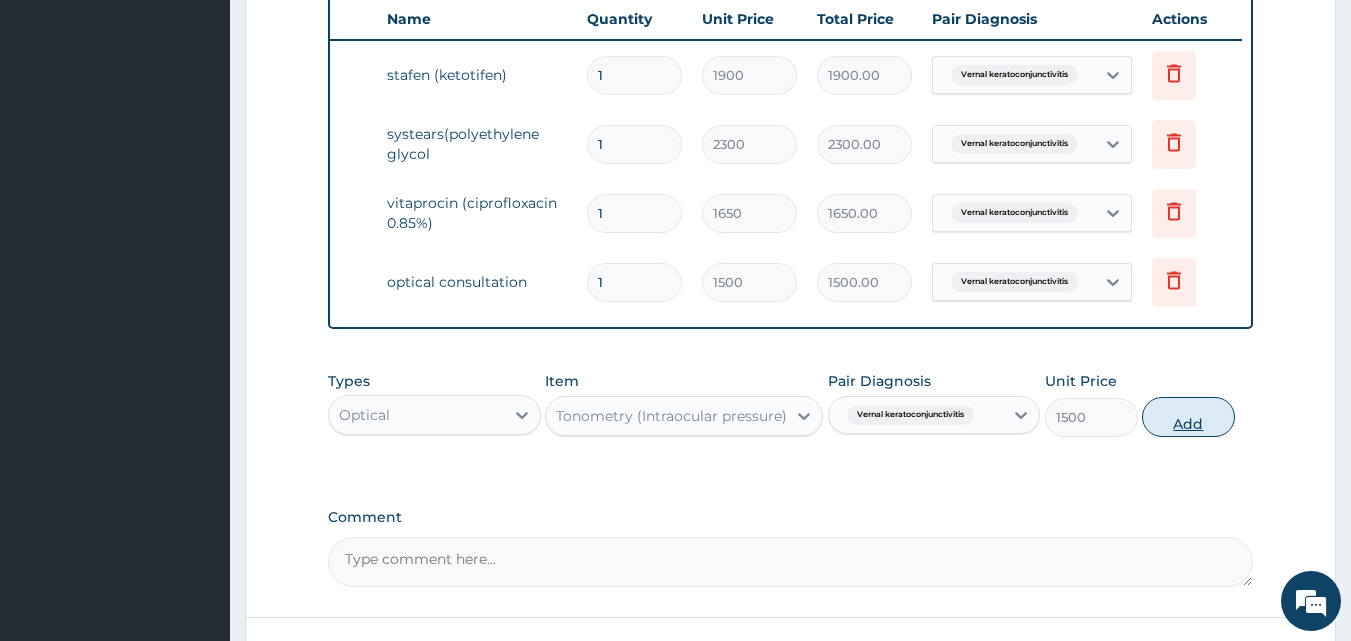 click on "Add" at bounding box center (1188, 417) 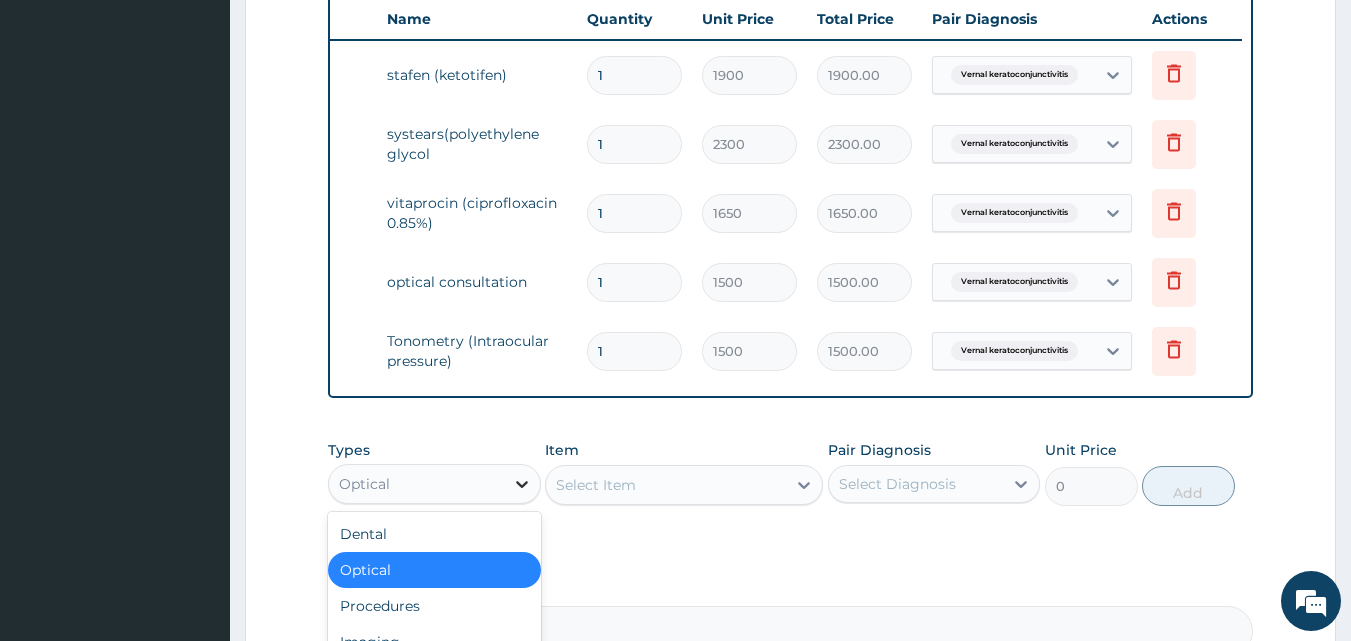 click 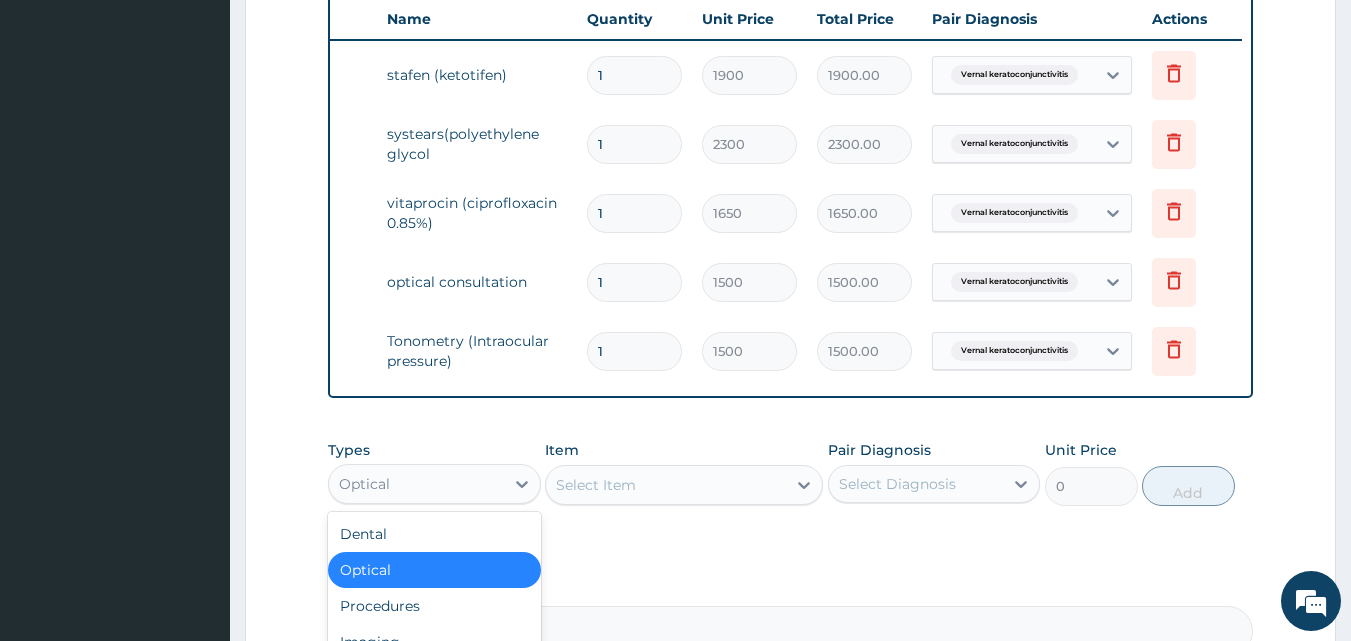 click on "Optical" at bounding box center [434, 570] 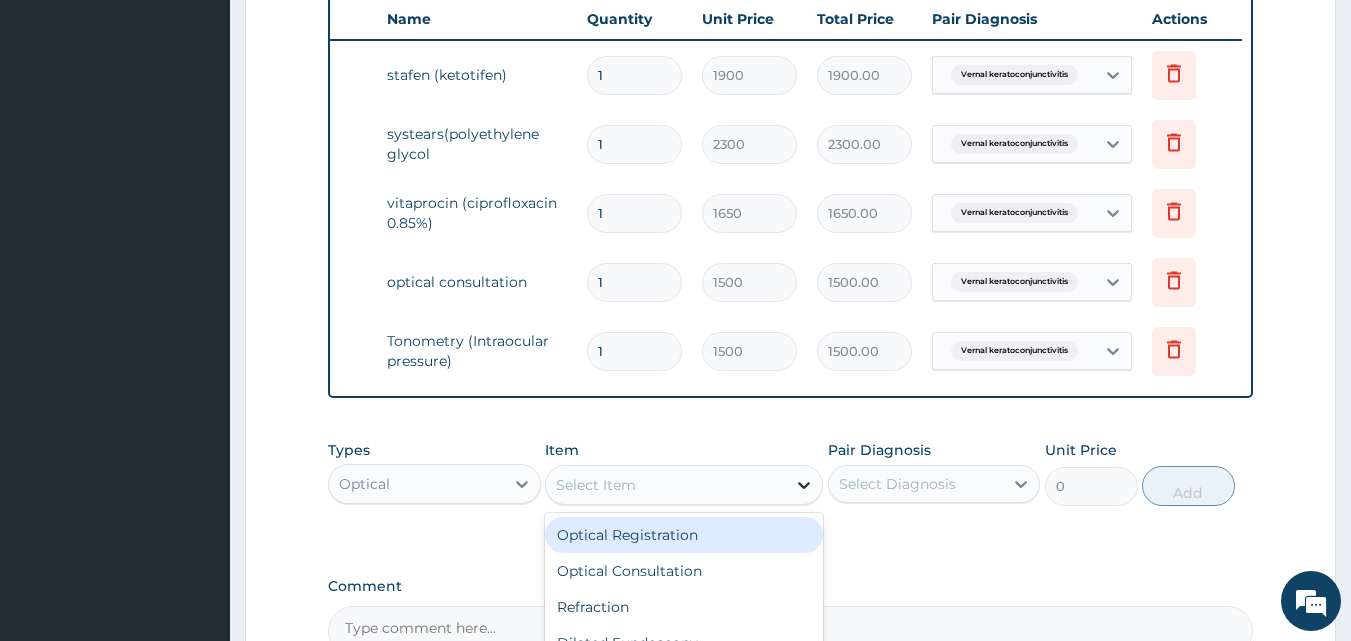 click 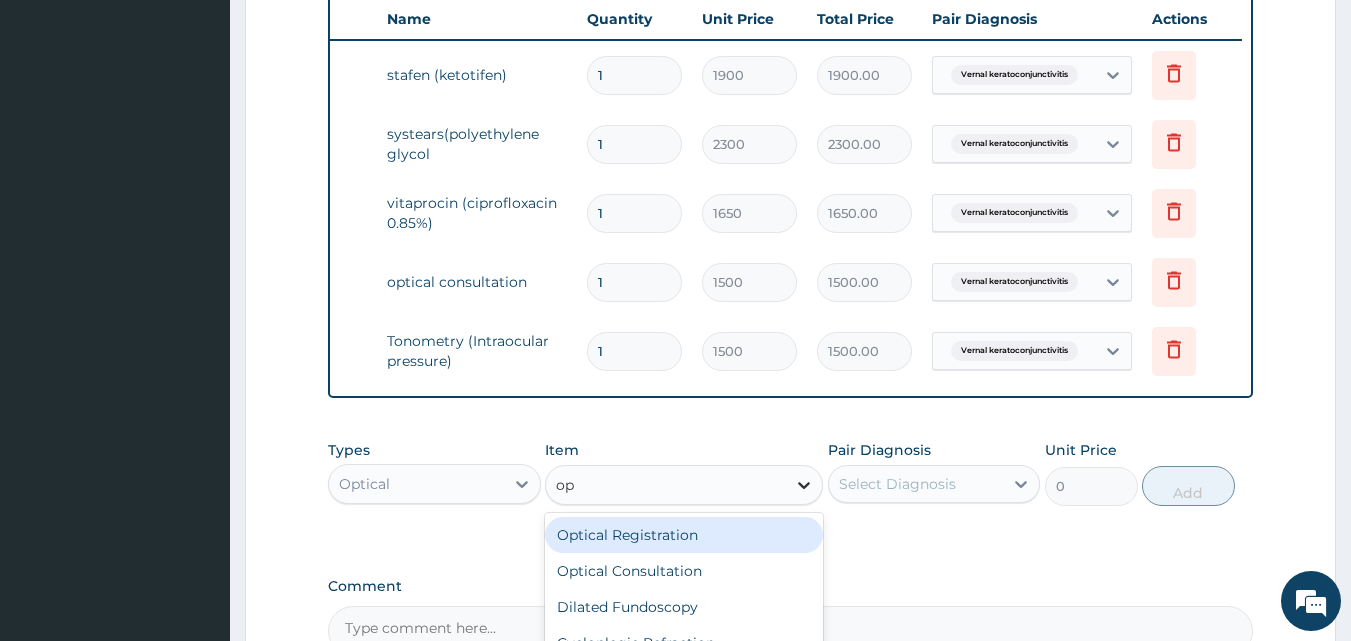 type on "o" 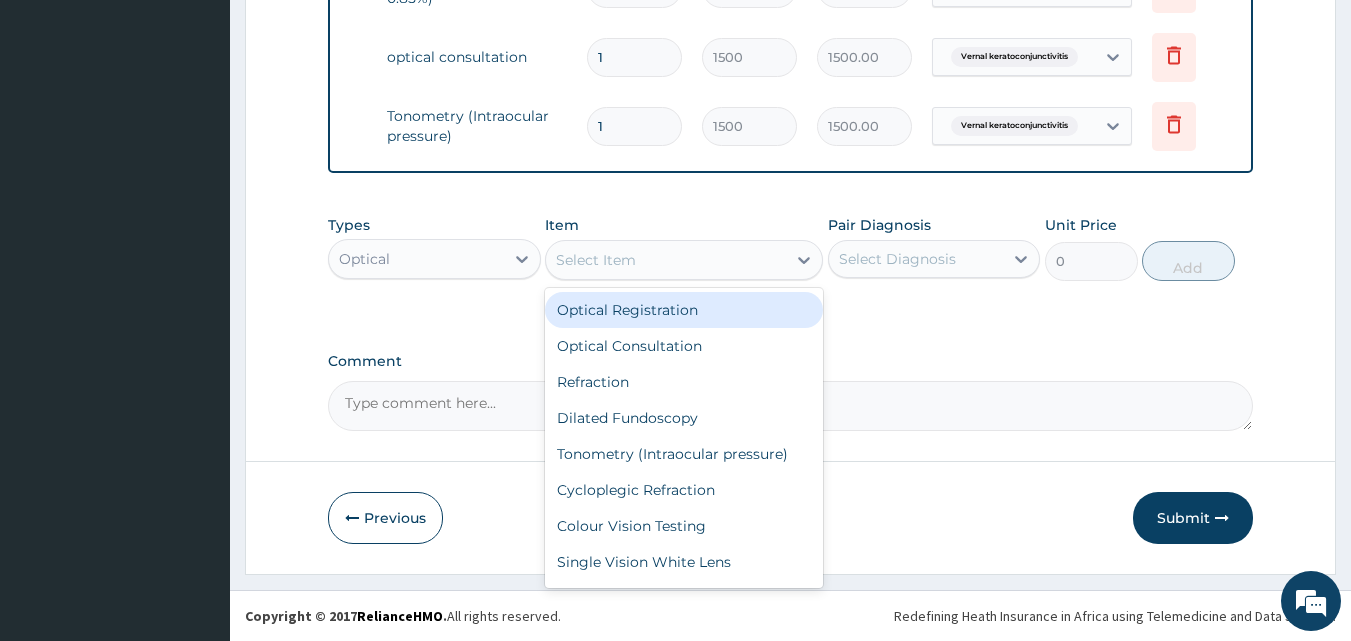 scroll, scrollTop: 997, scrollLeft: 0, axis: vertical 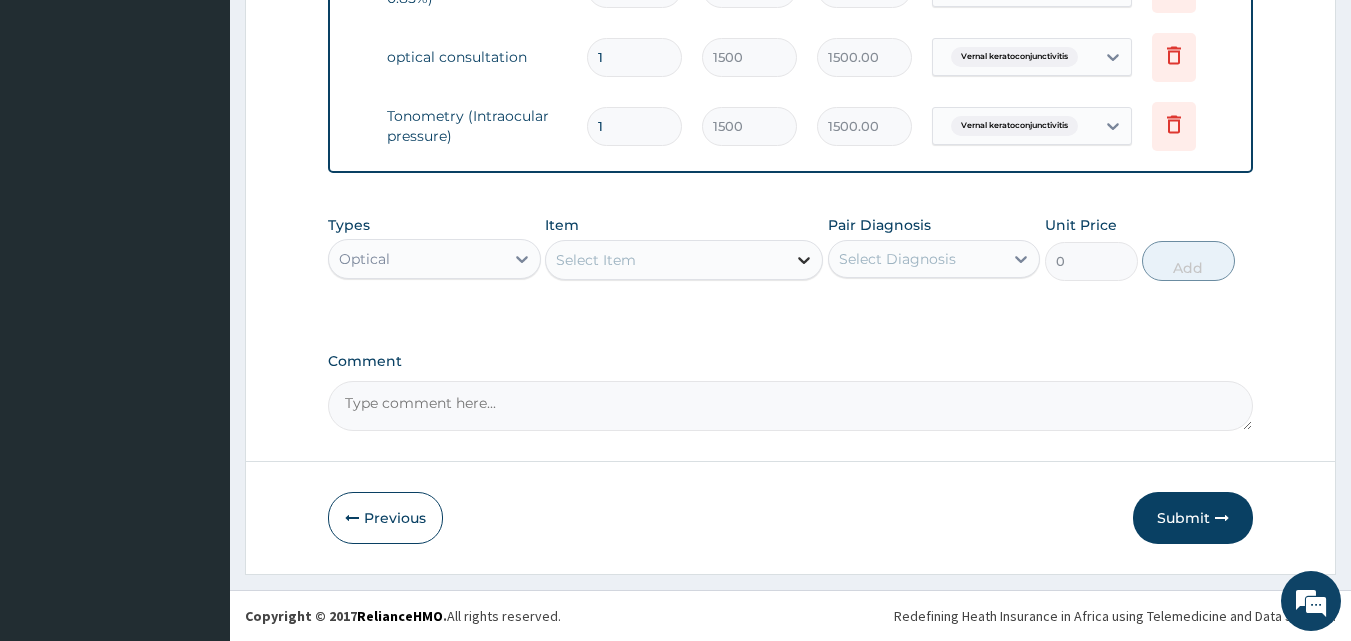 click 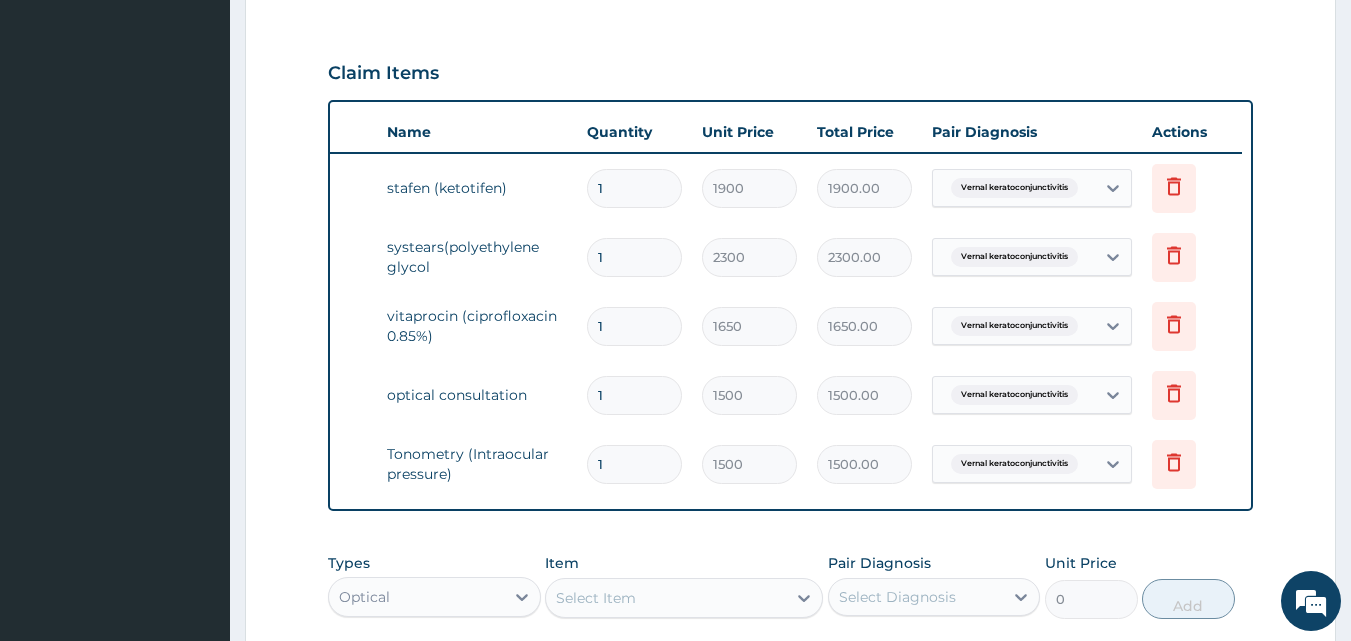 scroll, scrollTop: 637, scrollLeft: 0, axis: vertical 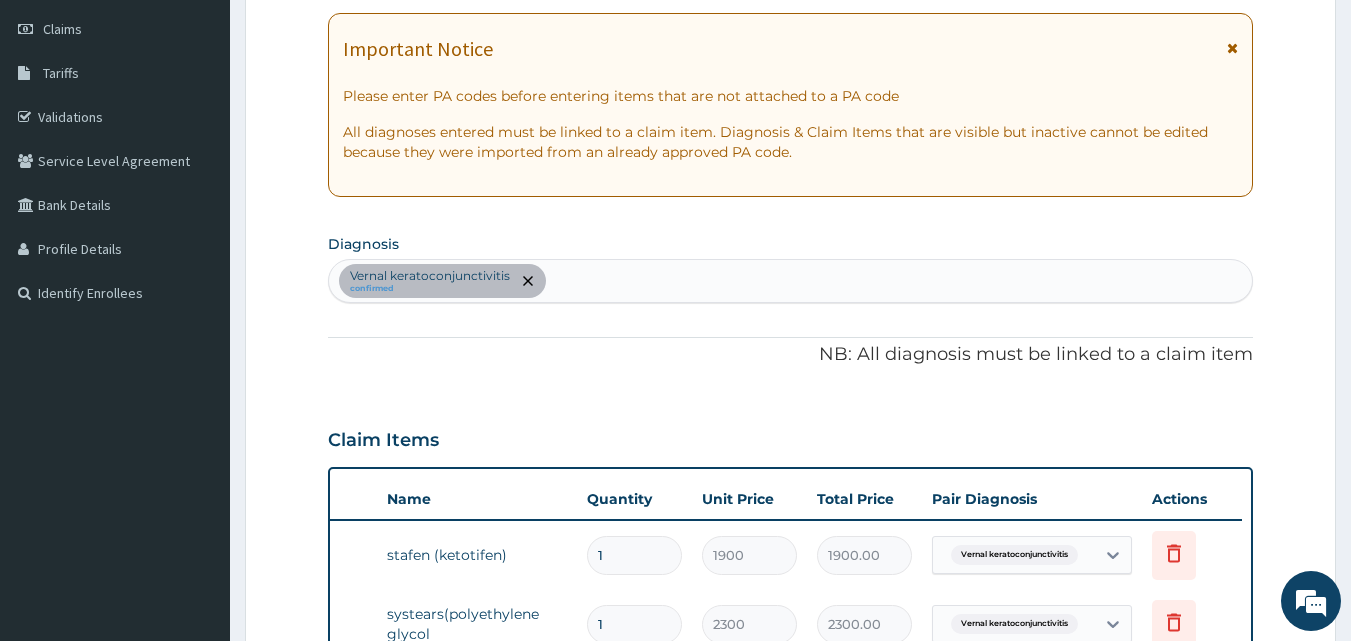 click on "Vernal keratoconjunctivitis confirmed" at bounding box center [791, 281] 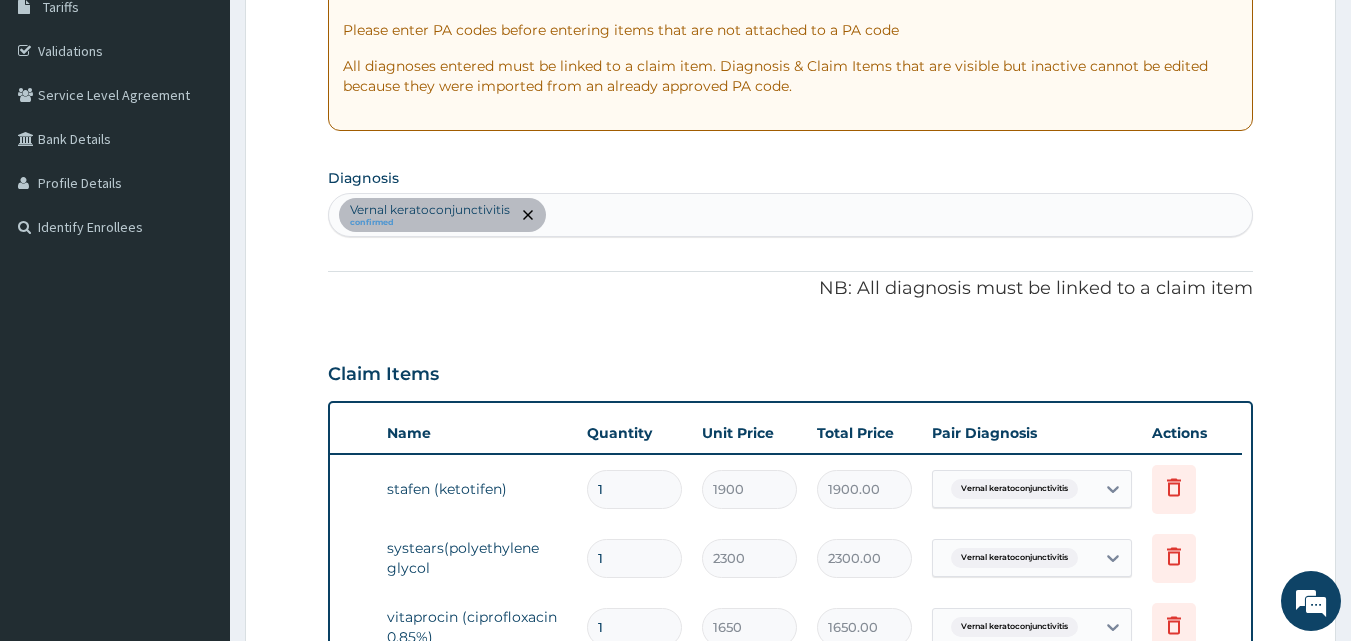 scroll, scrollTop: 357, scrollLeft: 0, axis: vertical 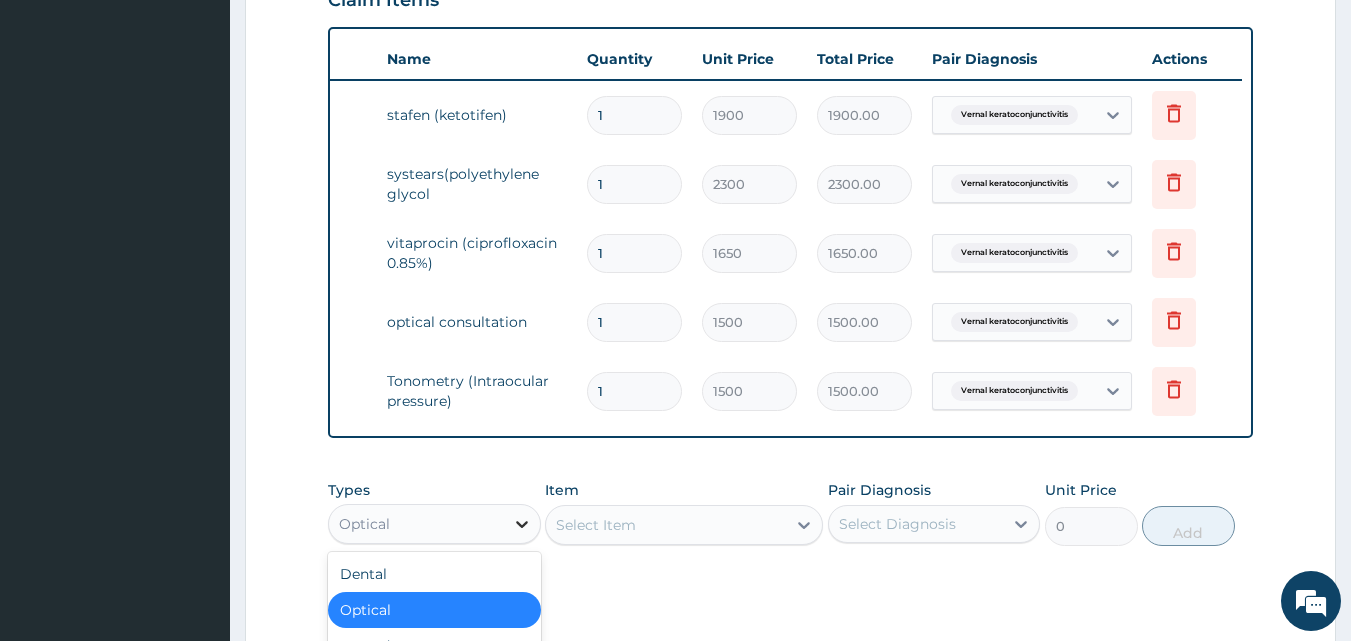 click 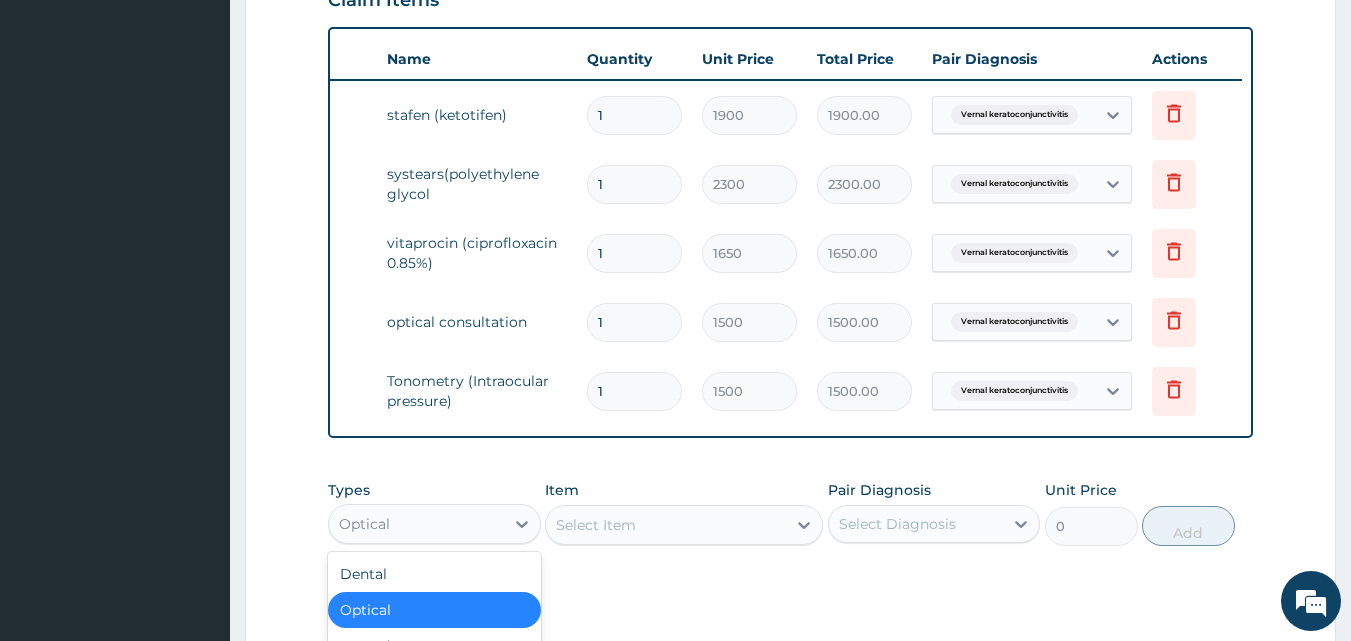 click on "Optical" at bounding box center (434, 610) 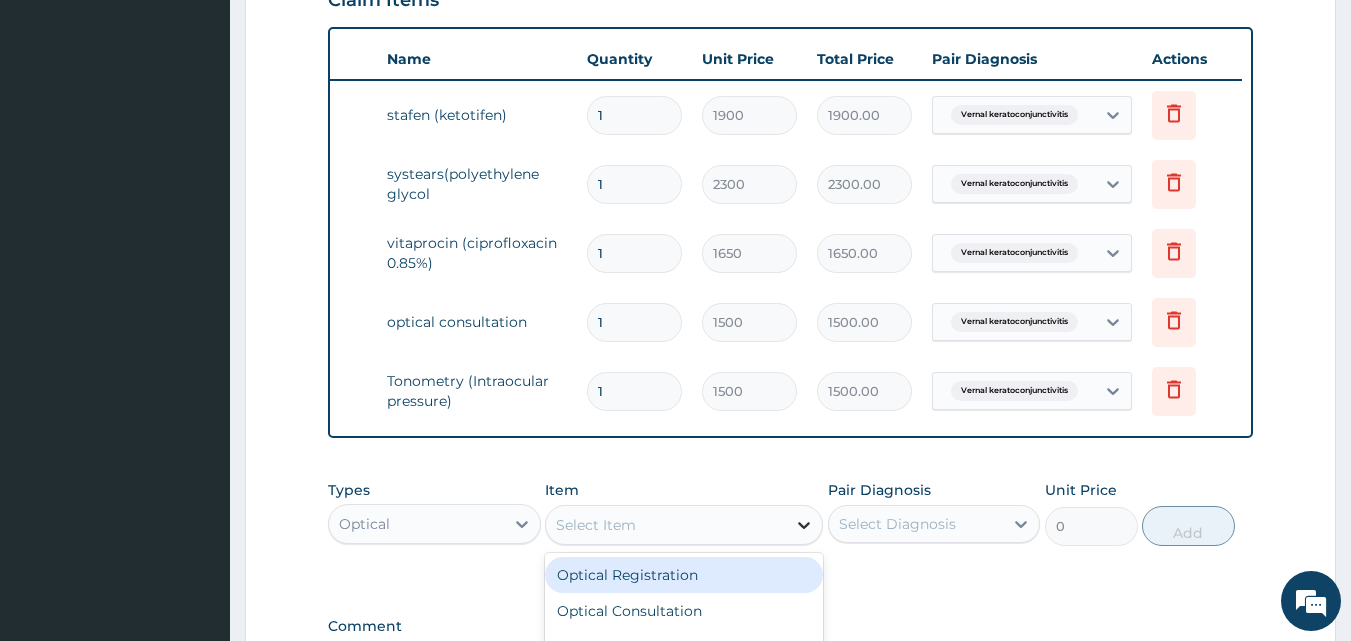 click 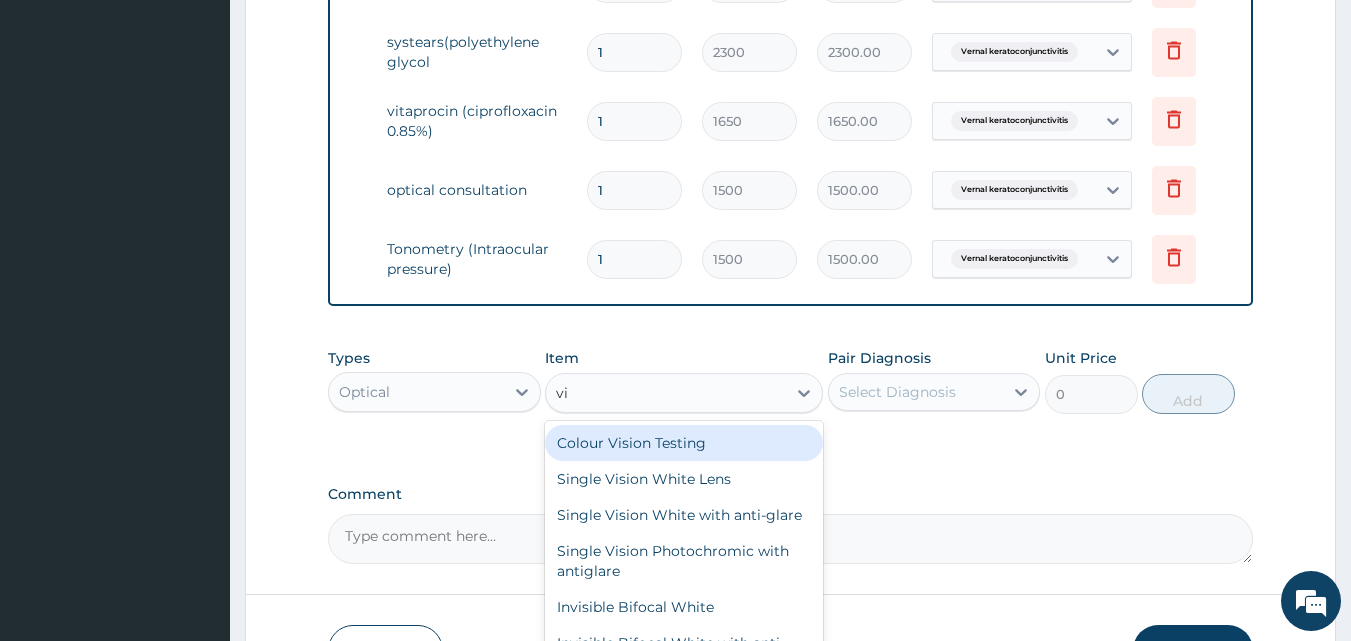 scroll, scrollTop: 877, scrollLeft: 0, axis: vertical 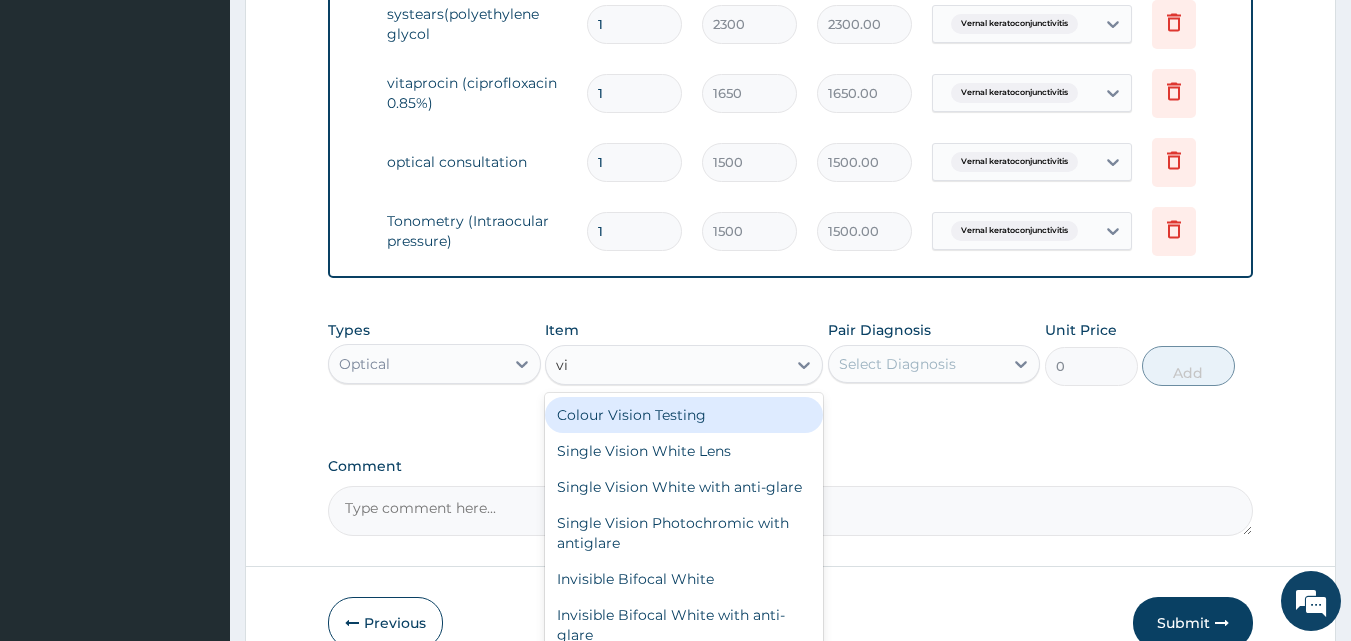 type on "v" 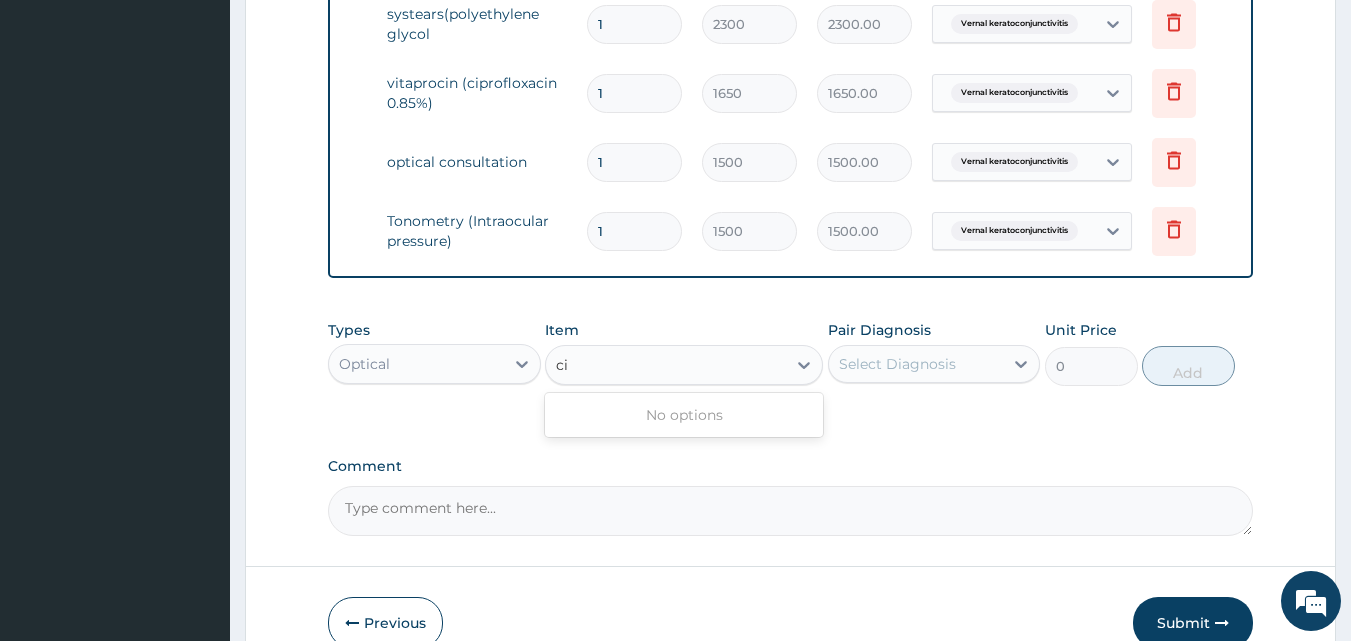 type on "c" 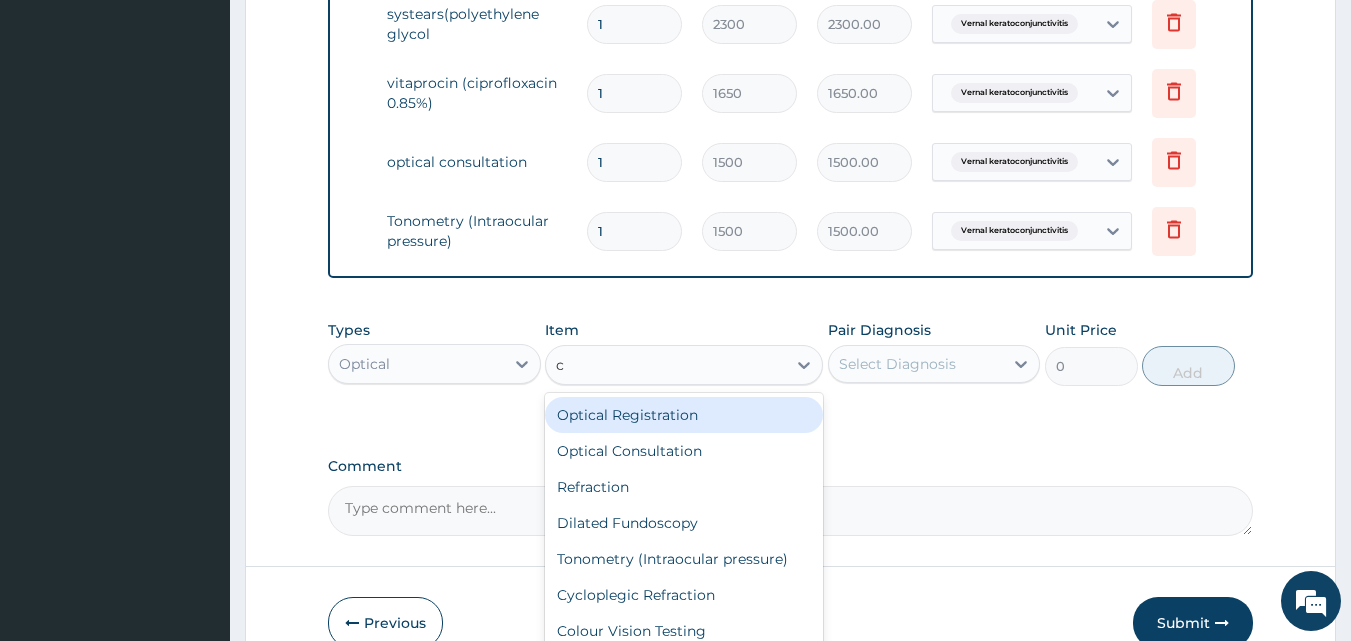 type 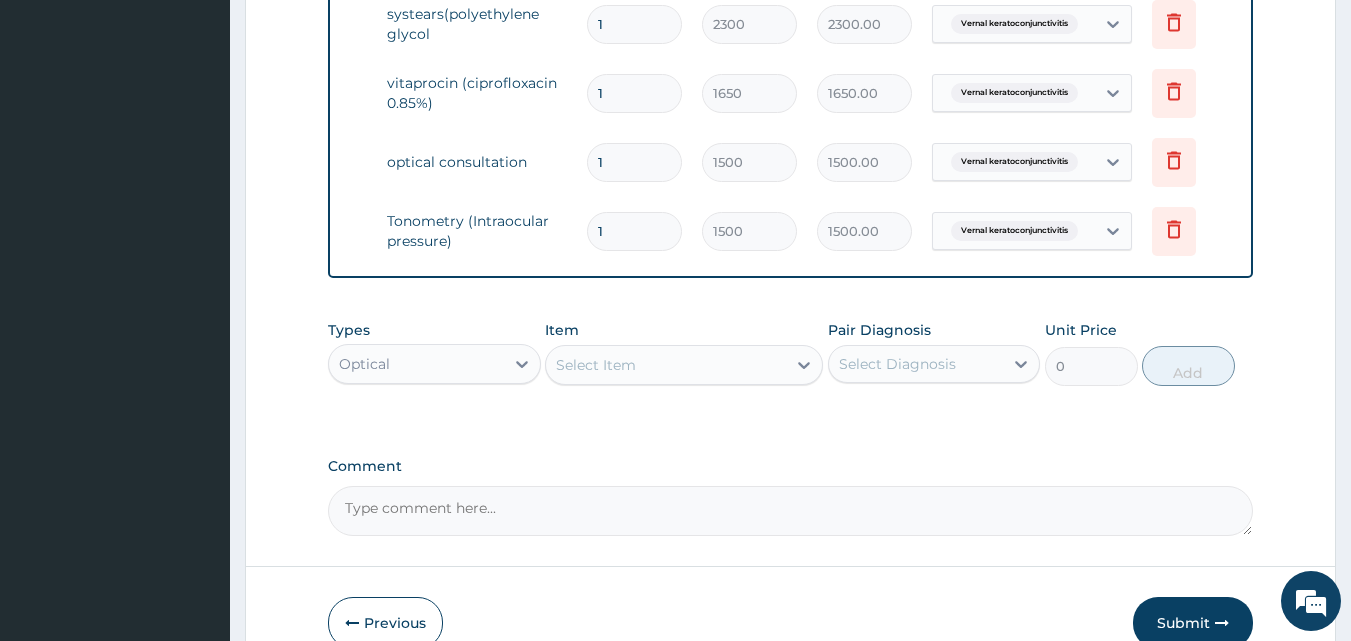 click on "Comment" at bounding box center (791, 511) 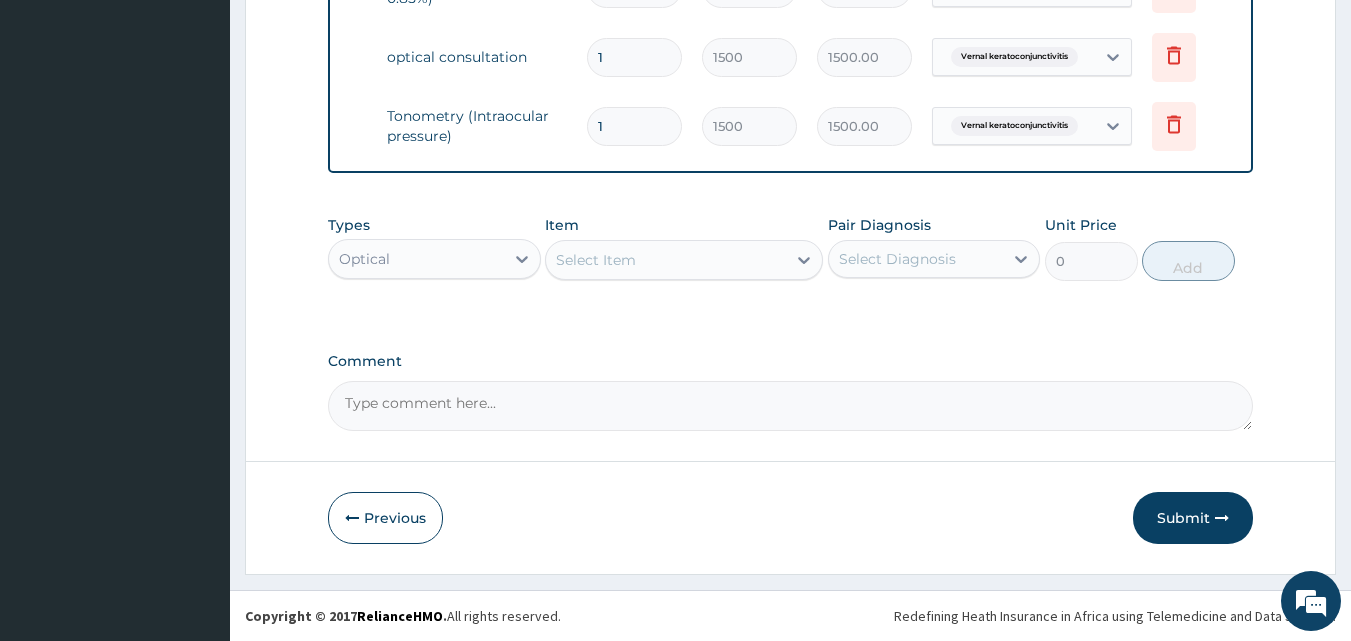 scroll, scrollTop: 997, scrollLeft: 0, axis: vertical 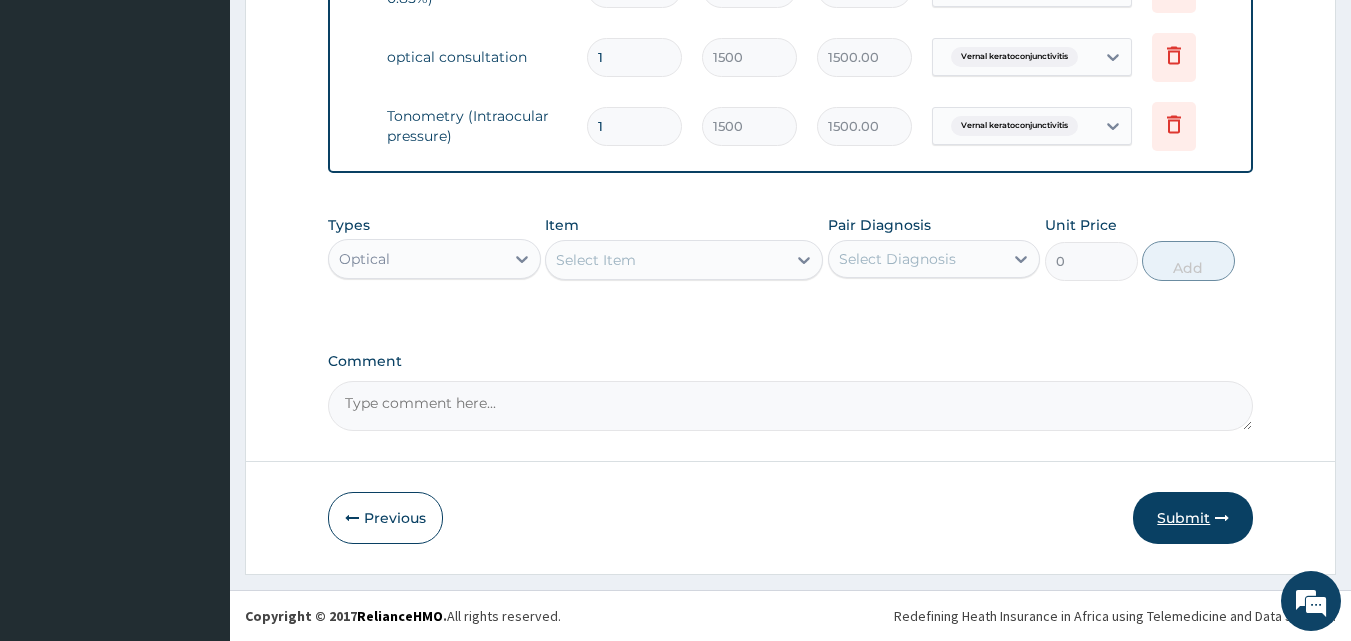 click on "Submit" at bounding box center [1193, 518] 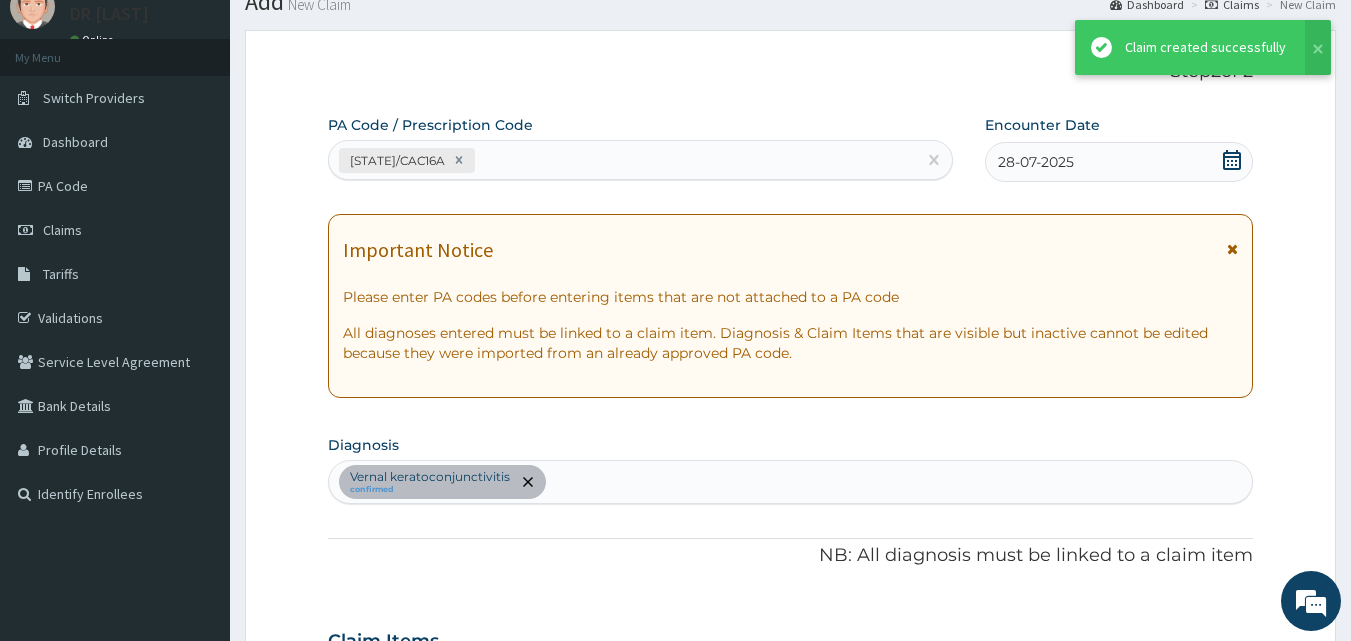 scroll, scrollTop: 997, scrollLeft: 0, axis: vertical 